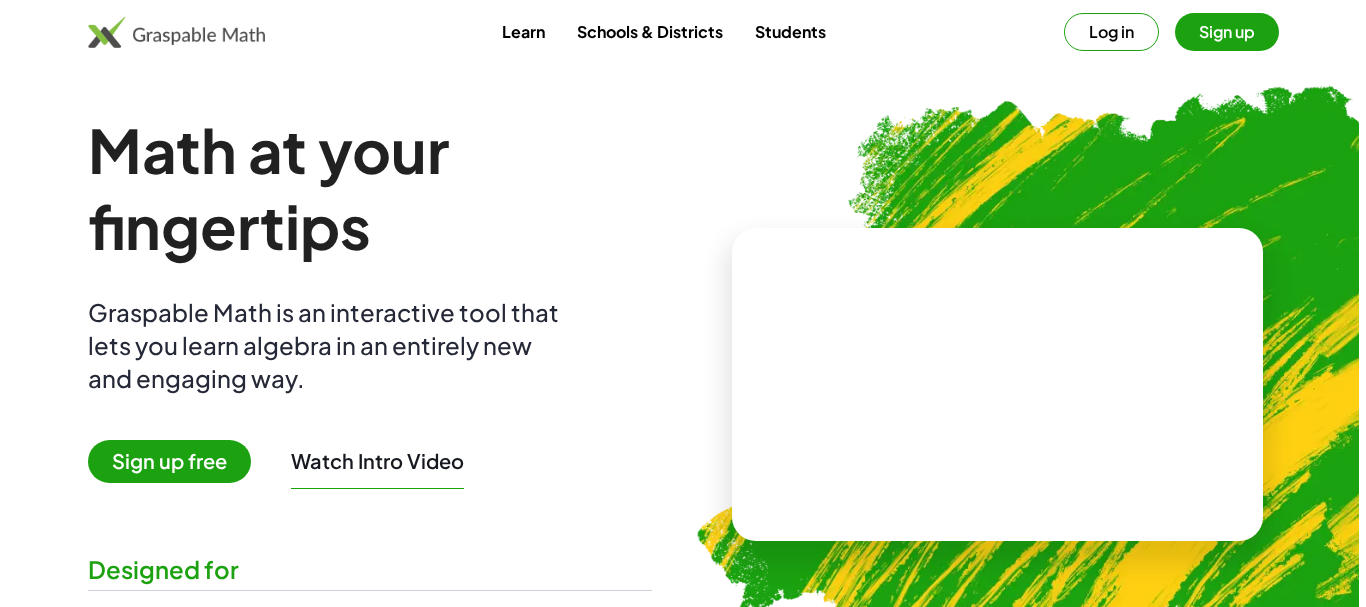 scroll, scrollTop: 0, scrollLeft: 0, axis: both 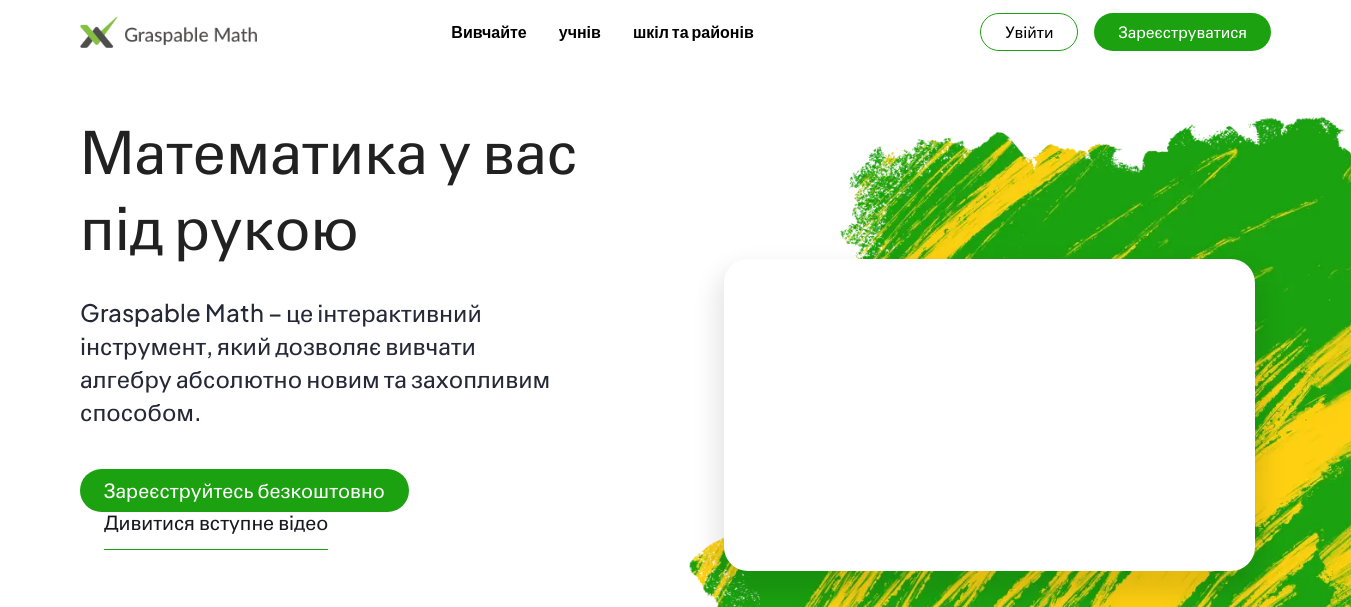 click on "Зареєструватися" at bounding box center [1182, 31] 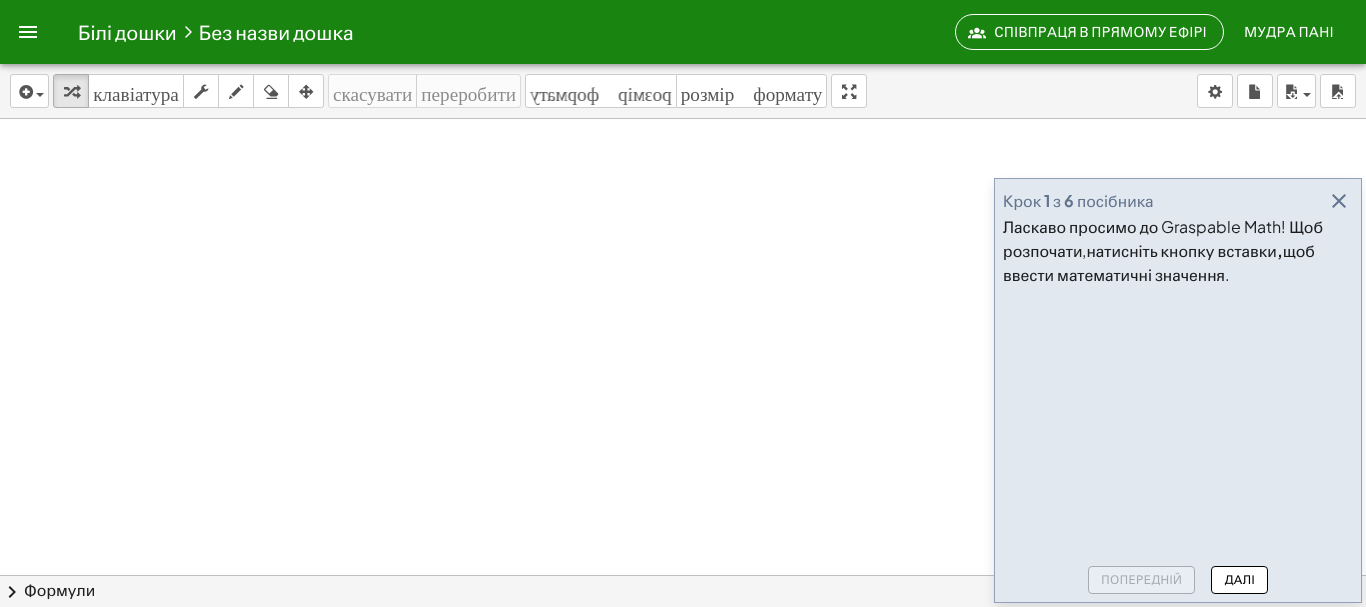 drag, startPoint x: 502, startPoint y: 289, endPoint x: 605, endPoint y: 329, distance: 110.49435 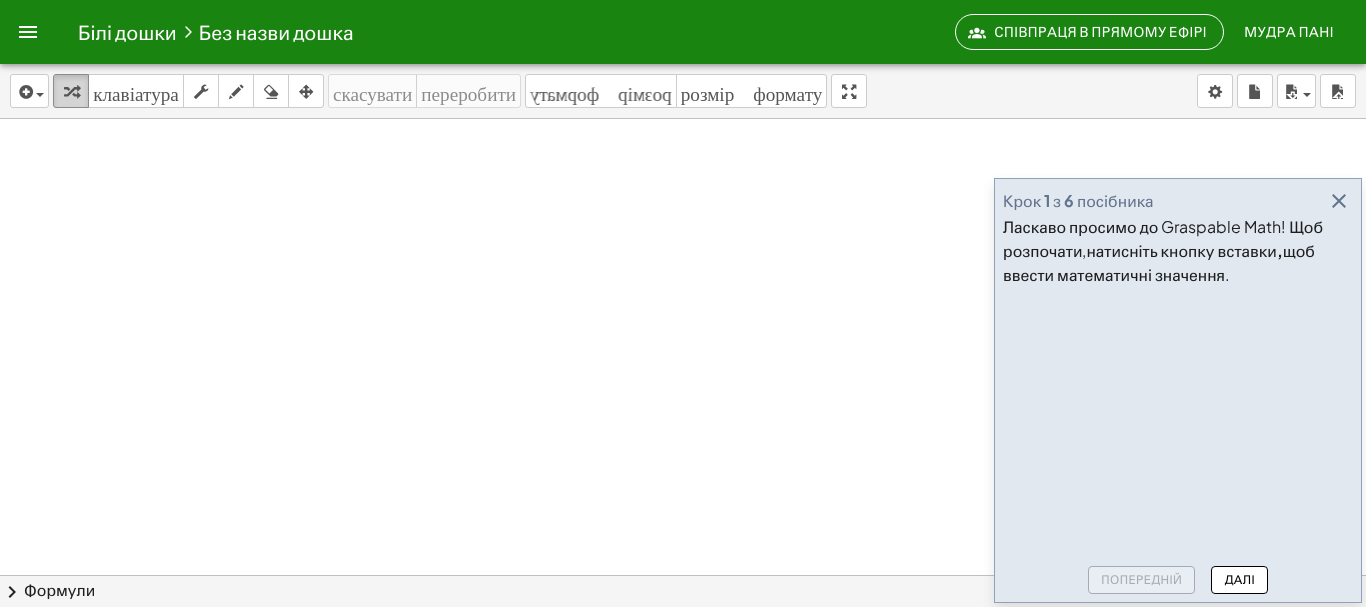 click at bounding box center (71, 92) 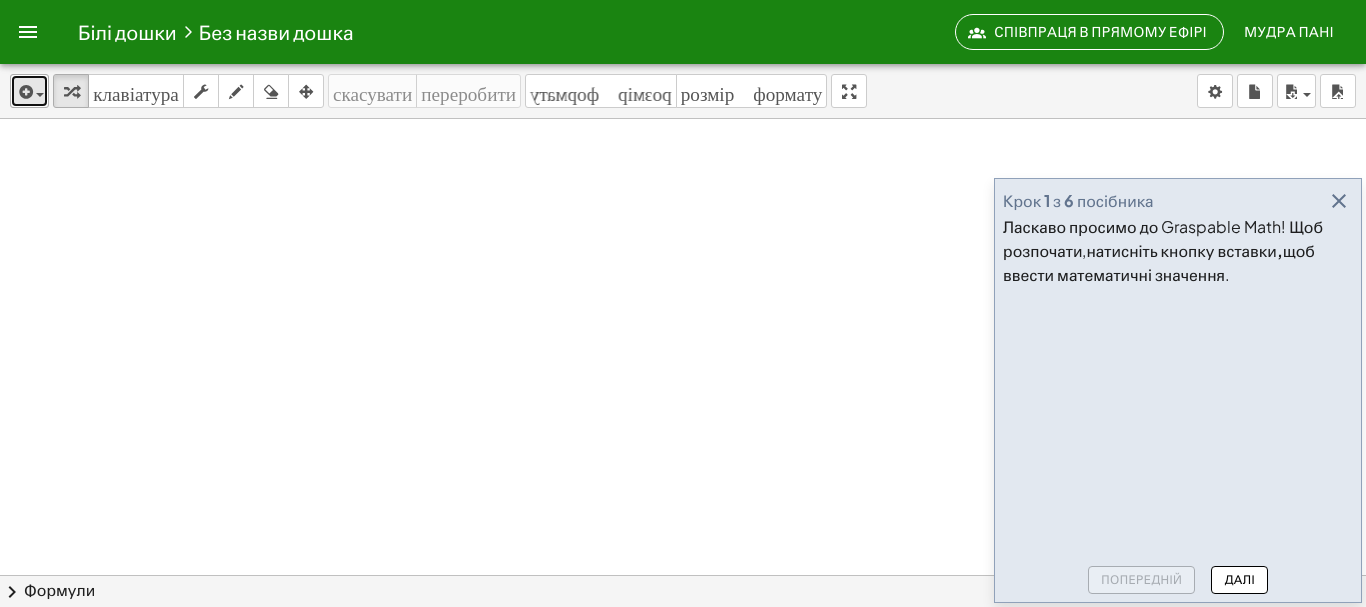 click at bounding box center (24, 92) 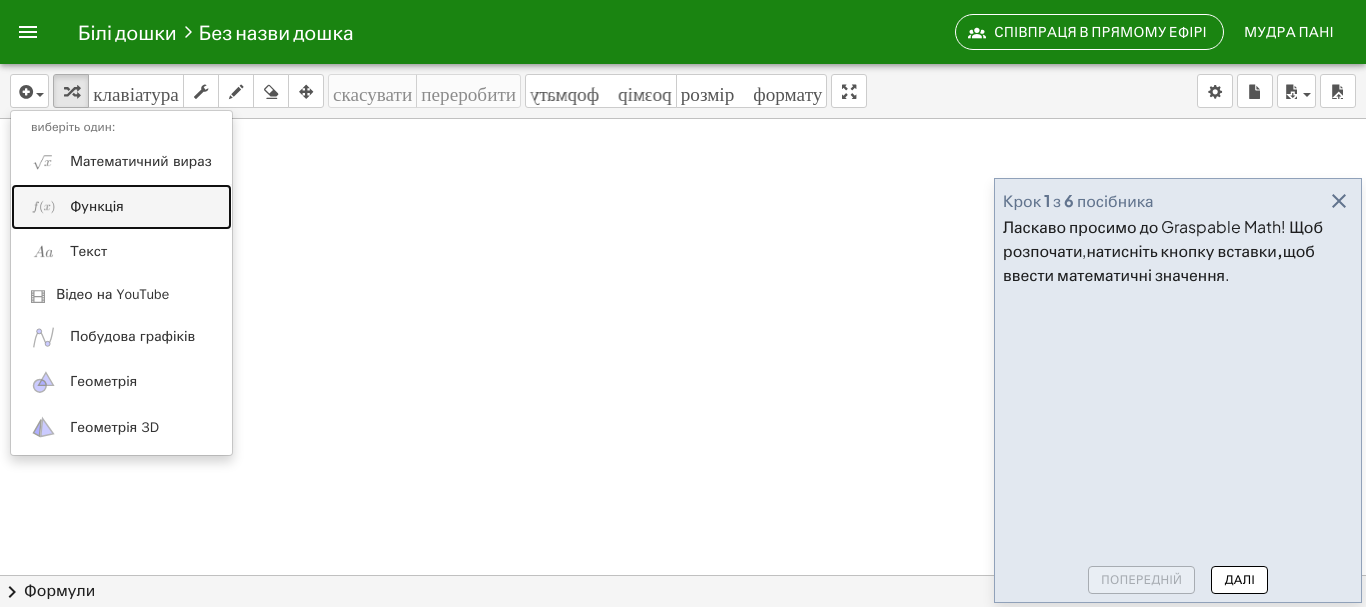click on "Функція" at bounding box center (97, 206) 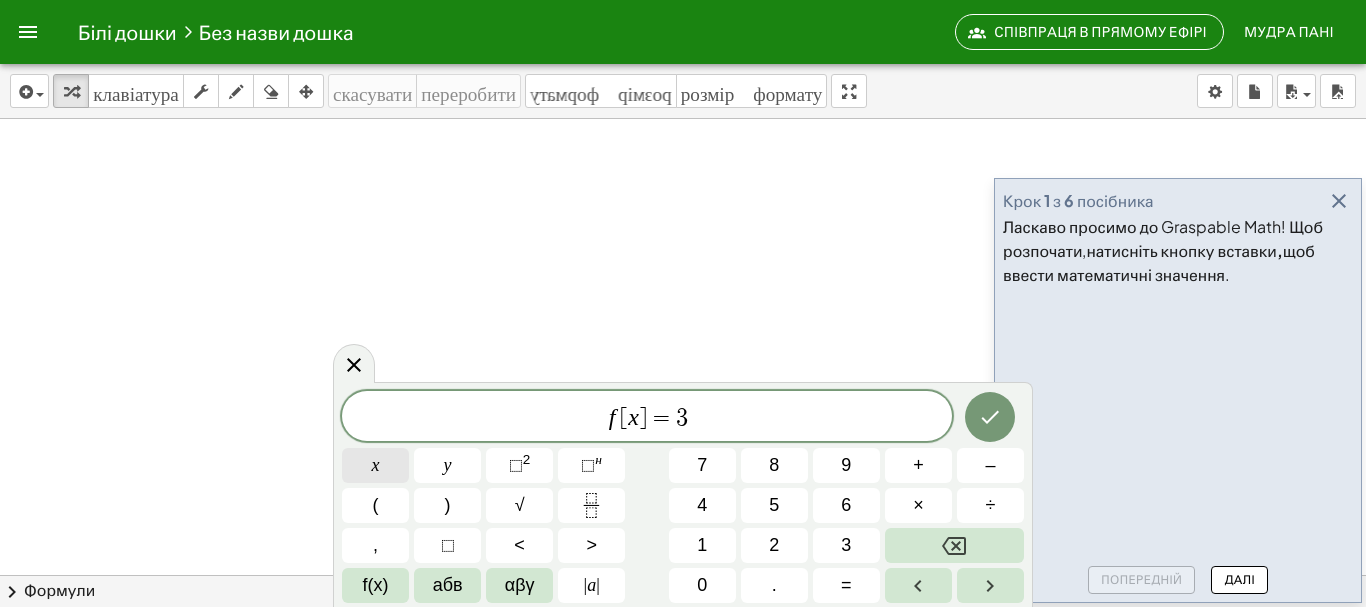 click on "х" at bounding box center (376, 465) 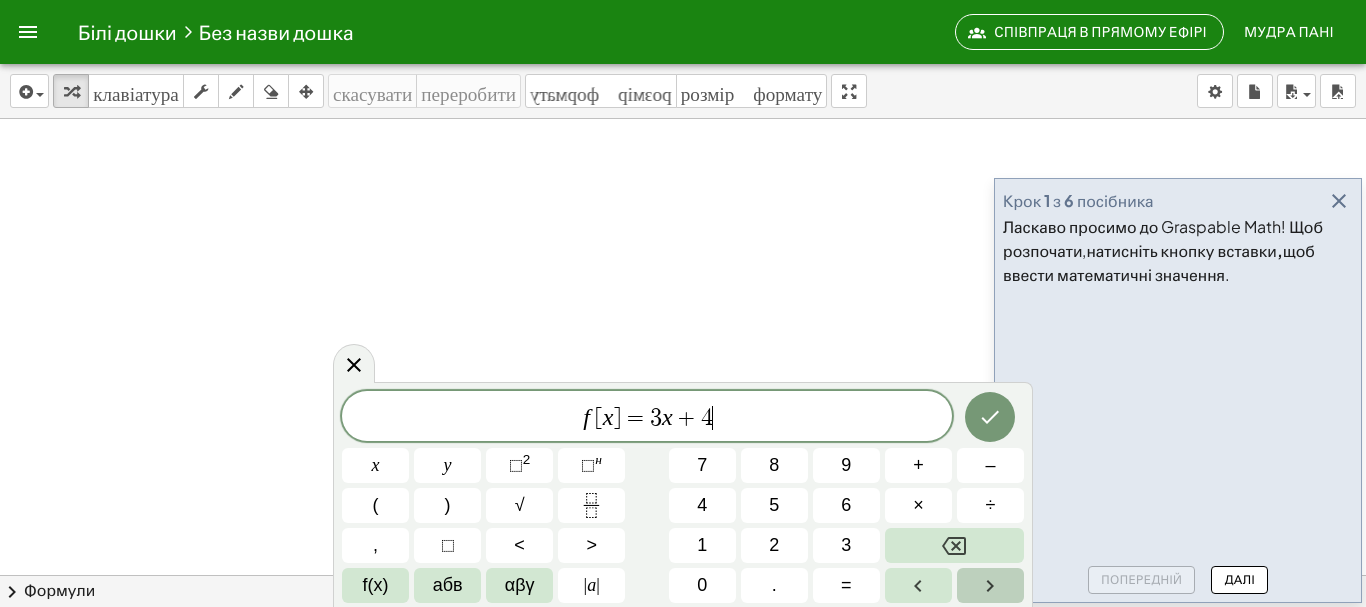 click at bounding box center (990, 585) 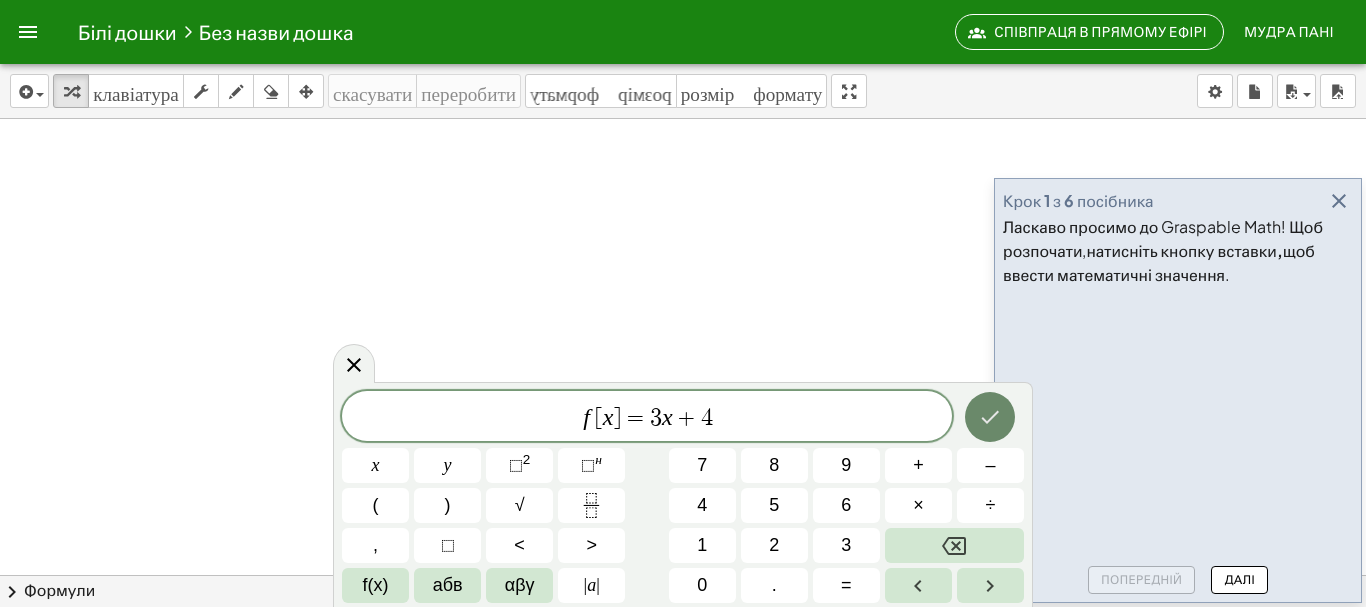 click 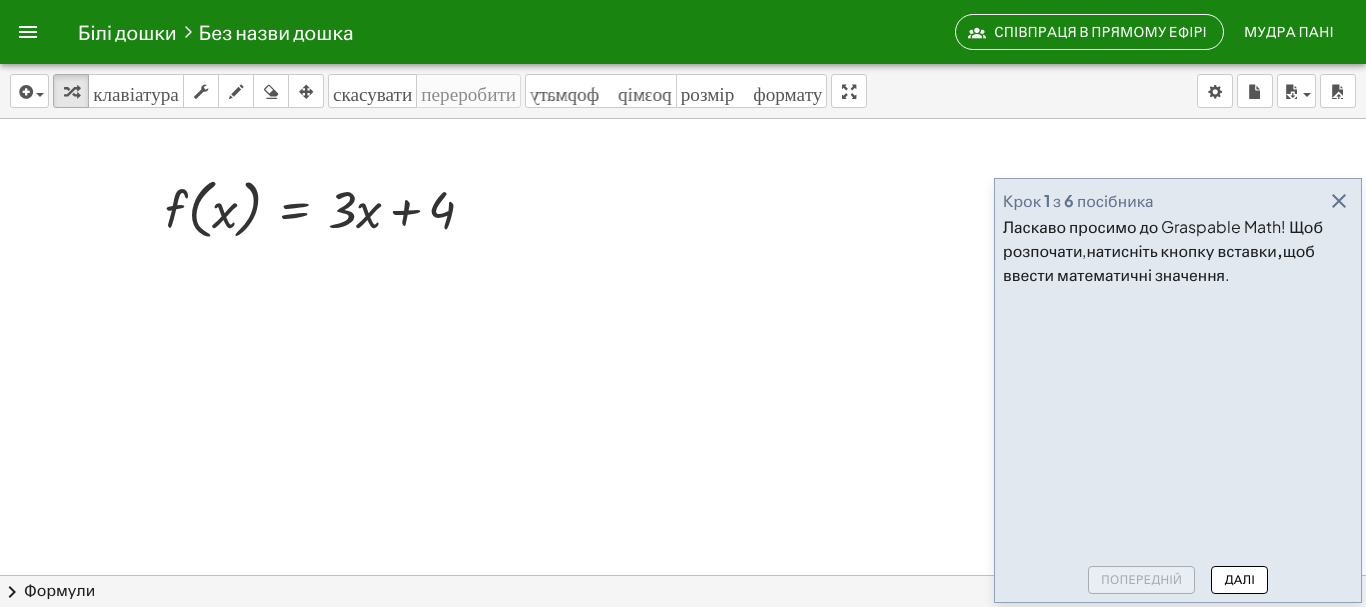 click on "Далі" at bounding box center [1240, 579] 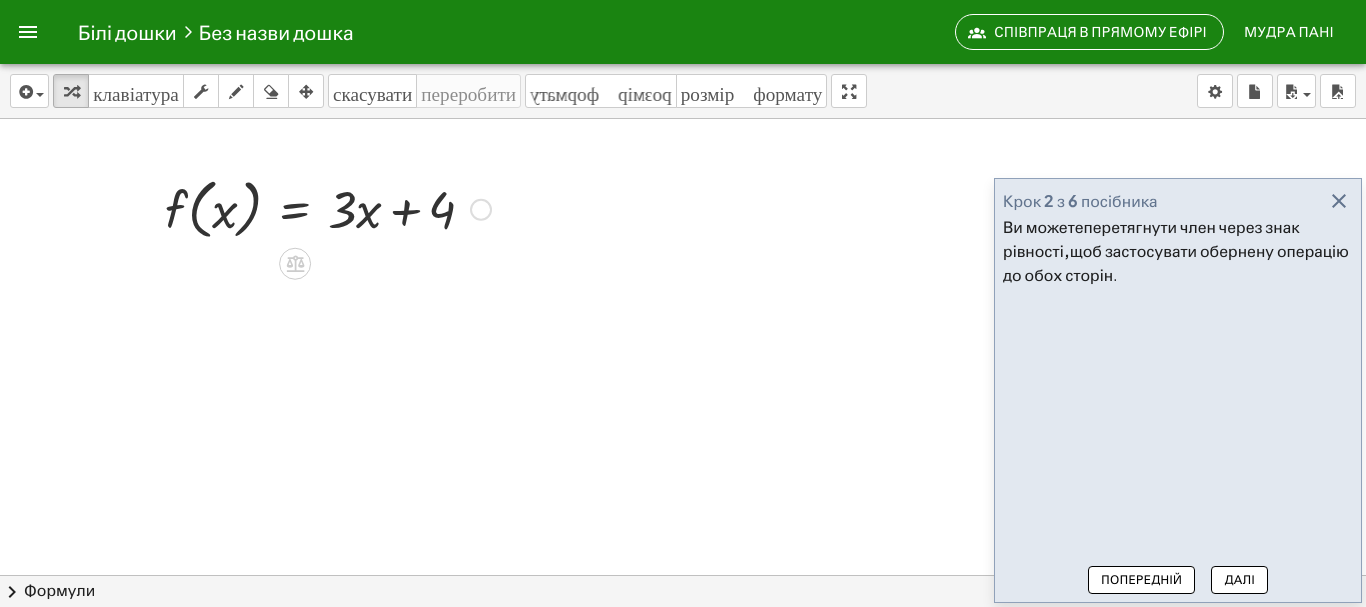 click at bounding box center (328, 208) 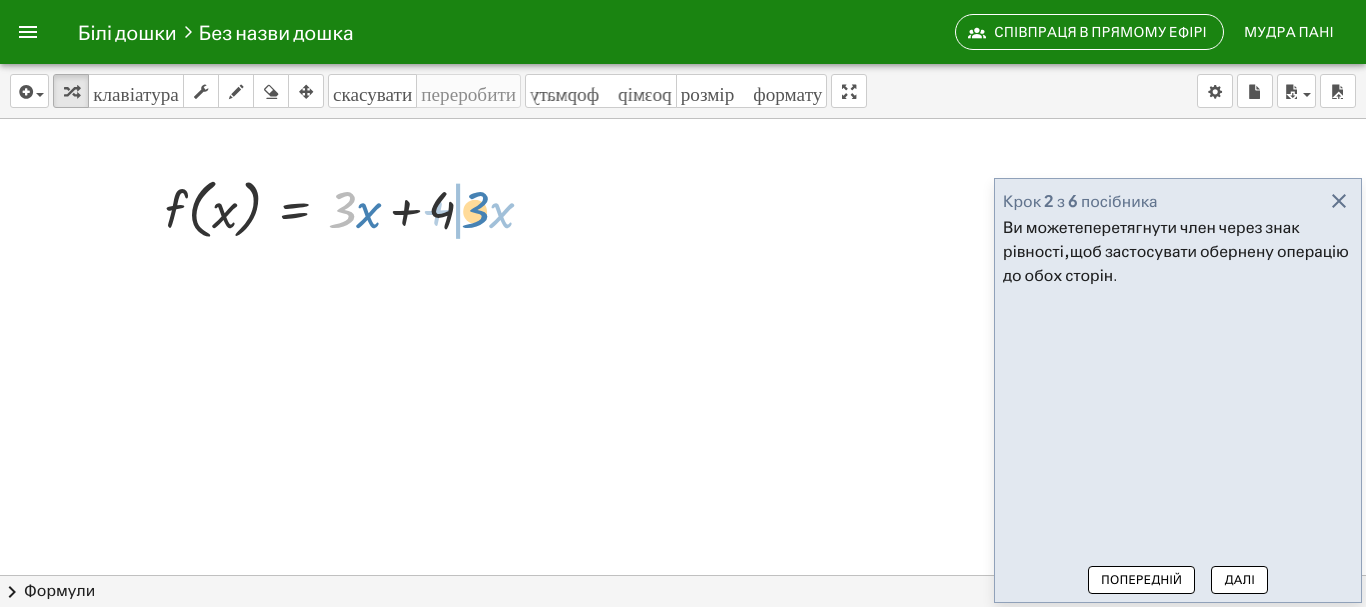 drag, startPoint x: 345, startPoint y: 216, endPoint x: 478, endPoint y: 216, distance: 133 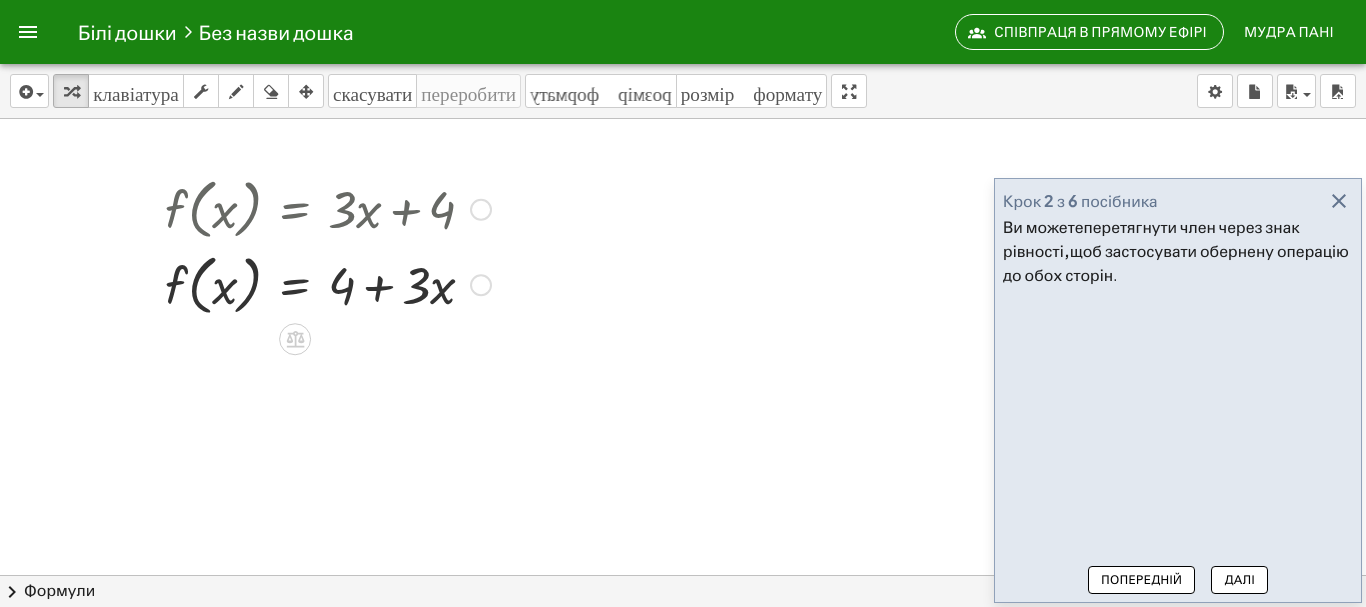 click at bounding box center (481, 210) 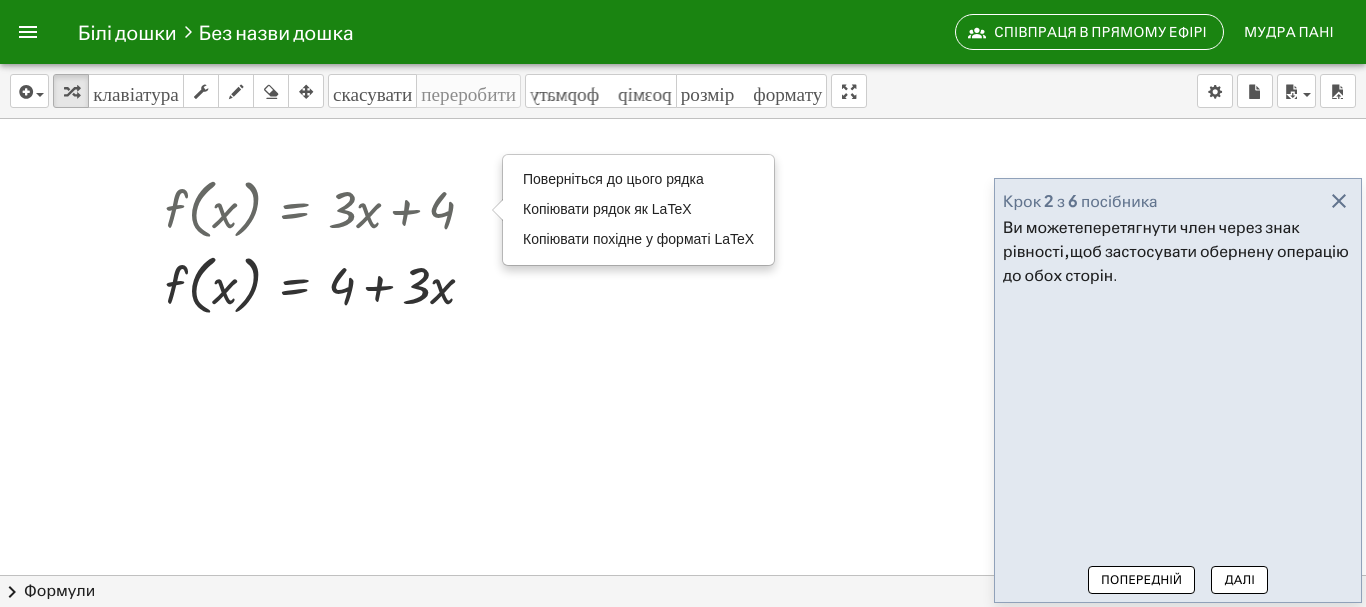 click on "Далі" 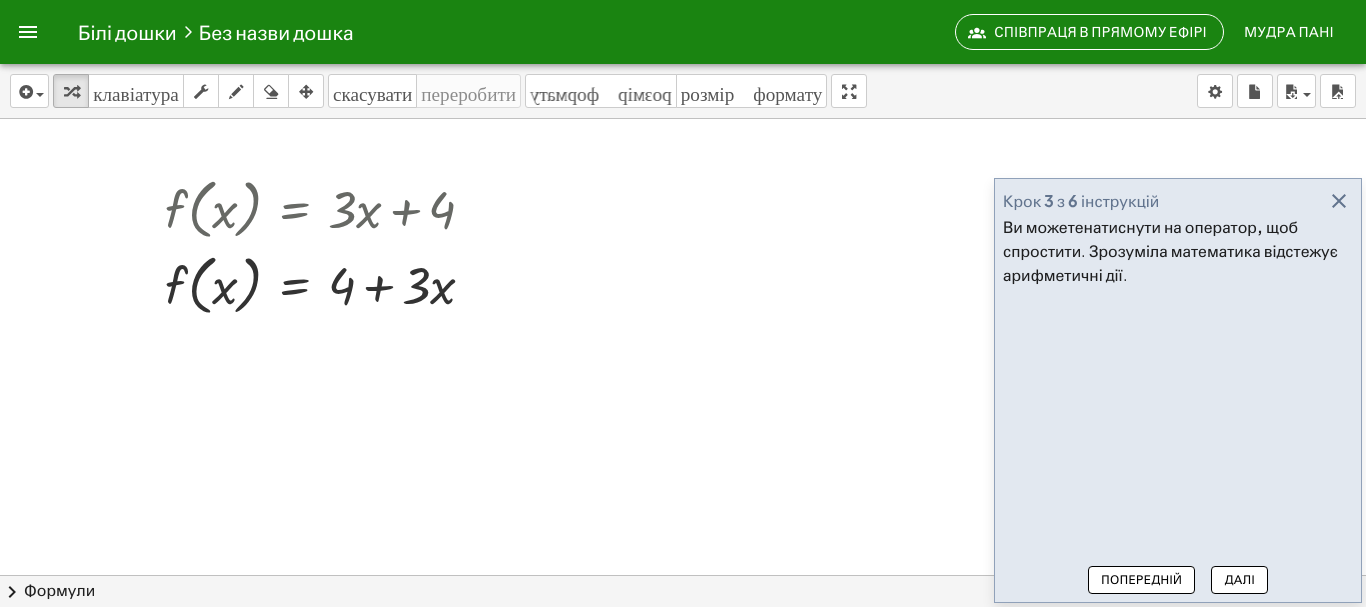 click on "Далі" 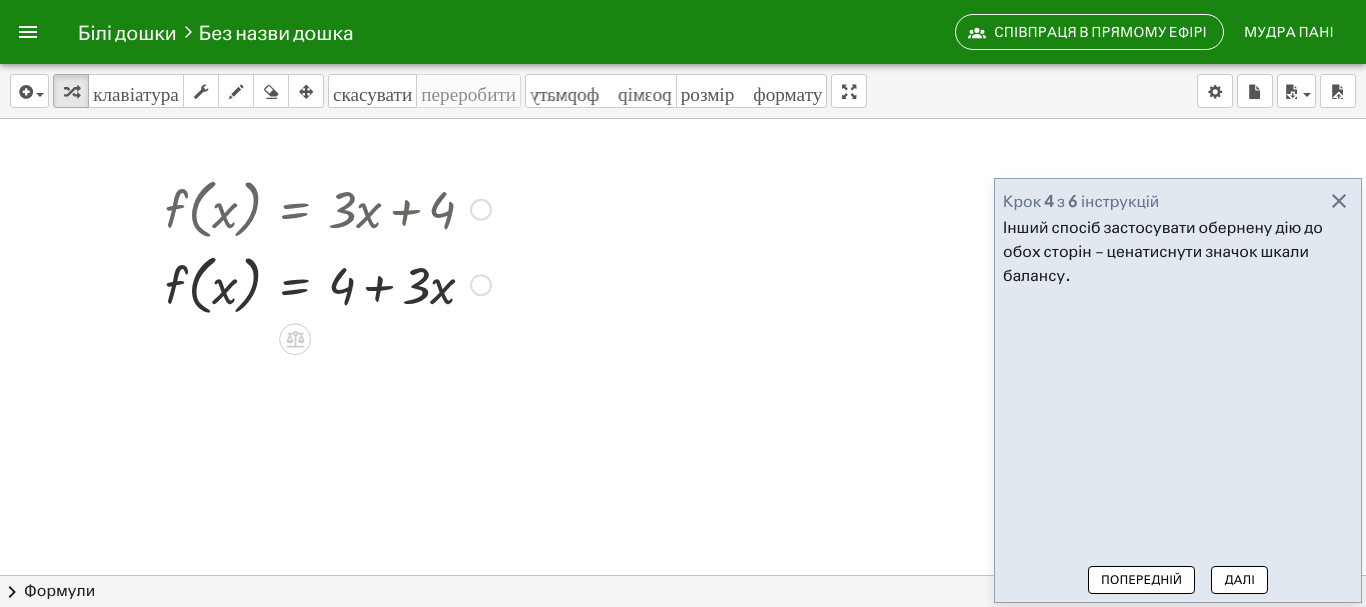 click at bounding box center [328, 284] 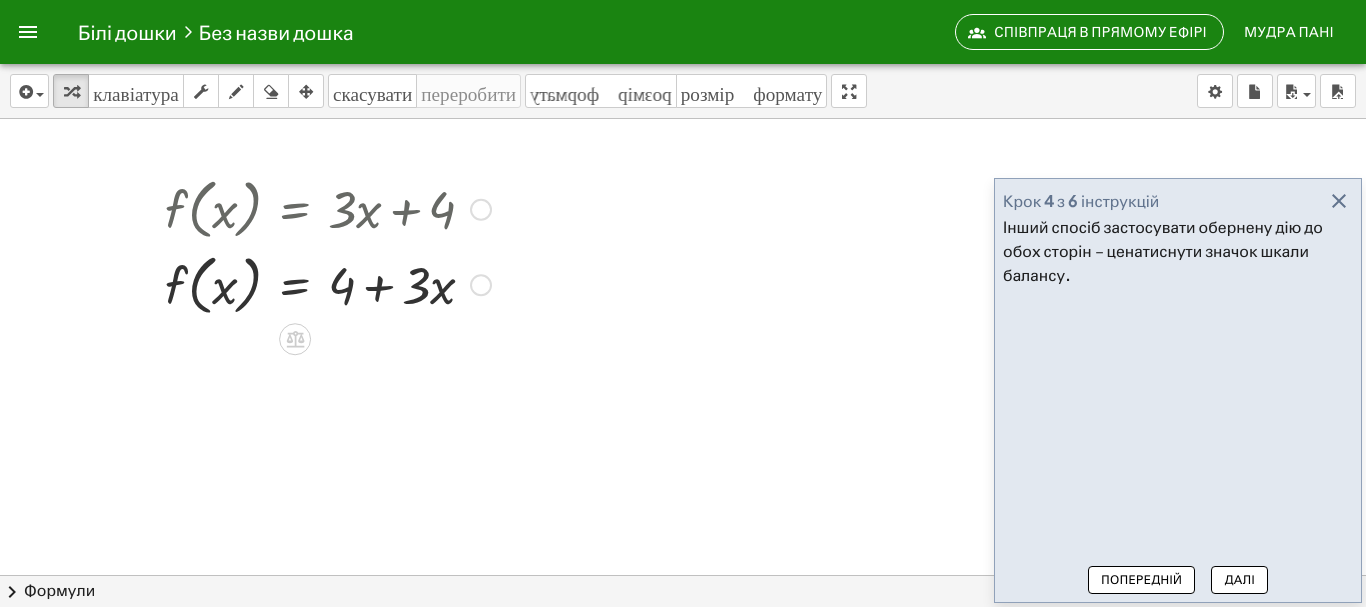 click at bounding box center (328, 284) 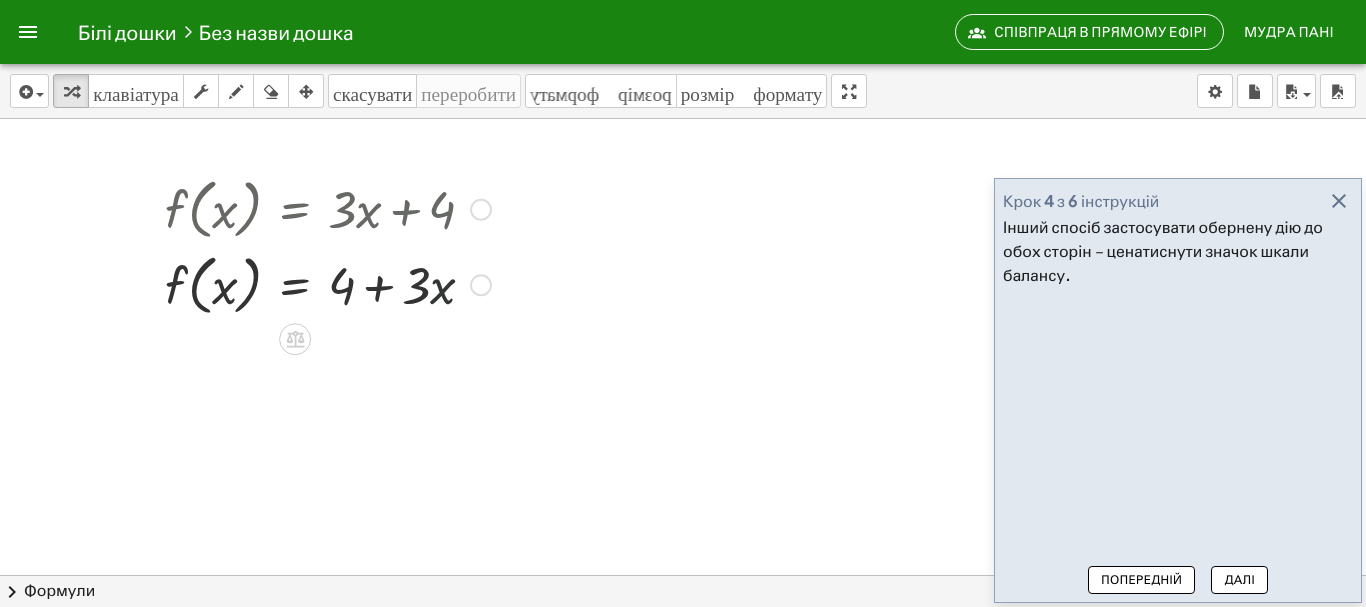 click at bounding box center [481, 285] 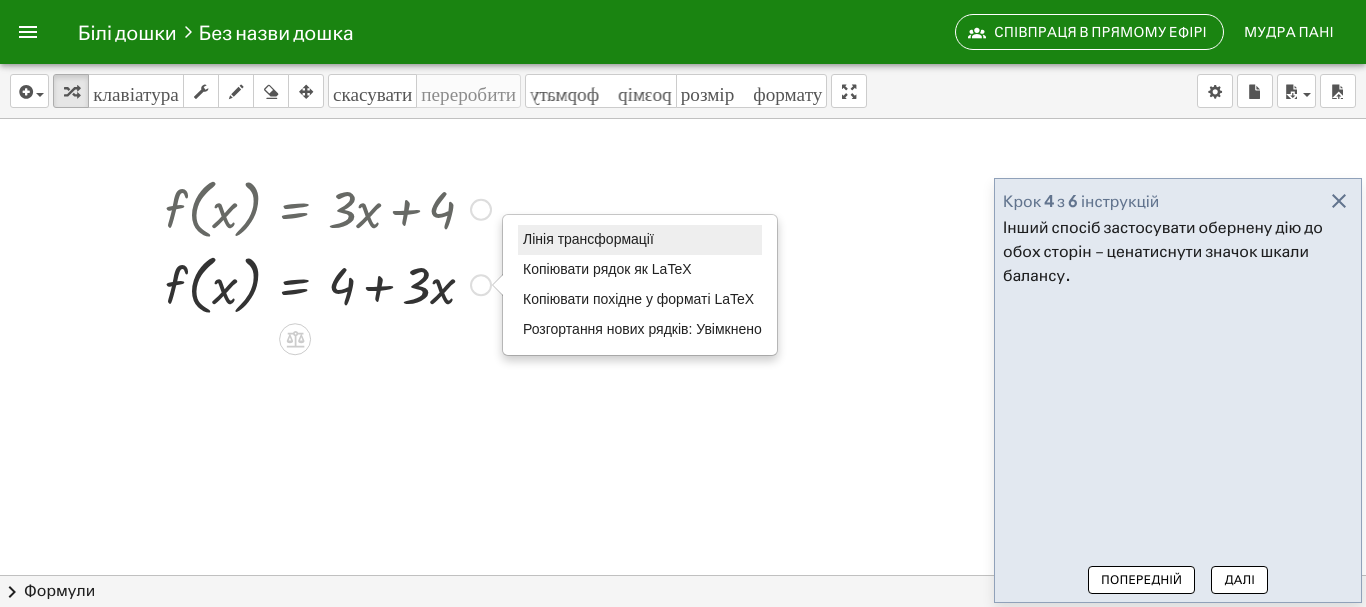 click on "Лінія трансформації" at bounding box center [588, 239] 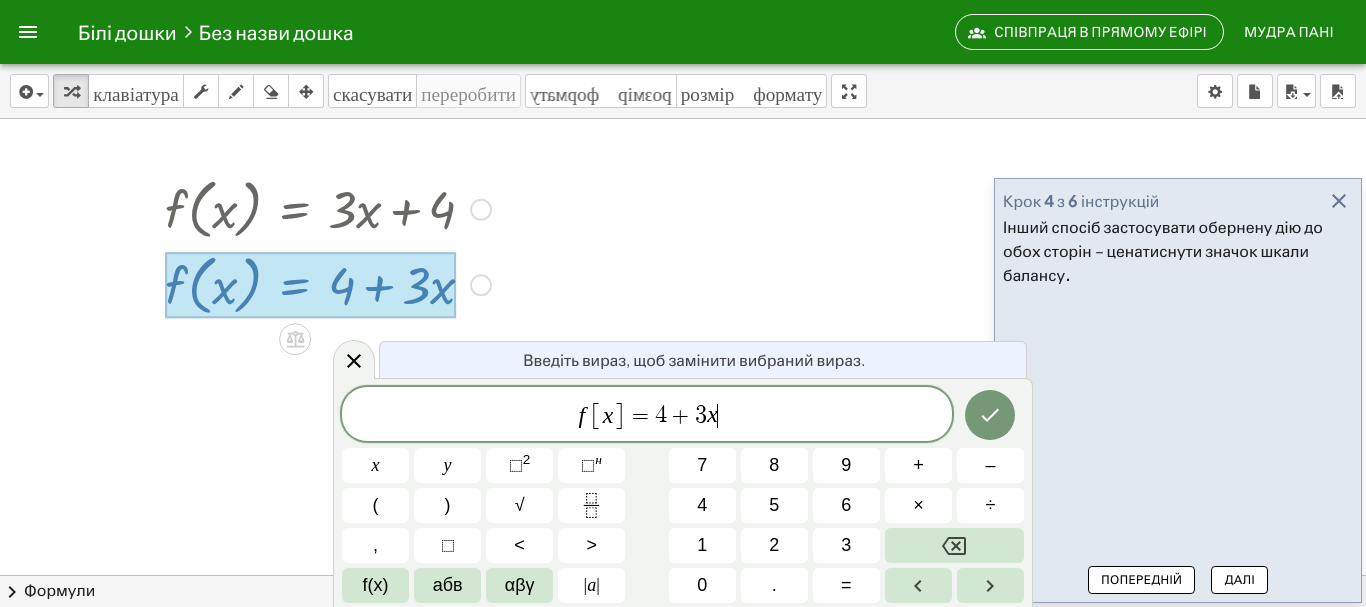 click on "f [ x ] = 4 + 3 x ​" at bounding box center [647, 415] 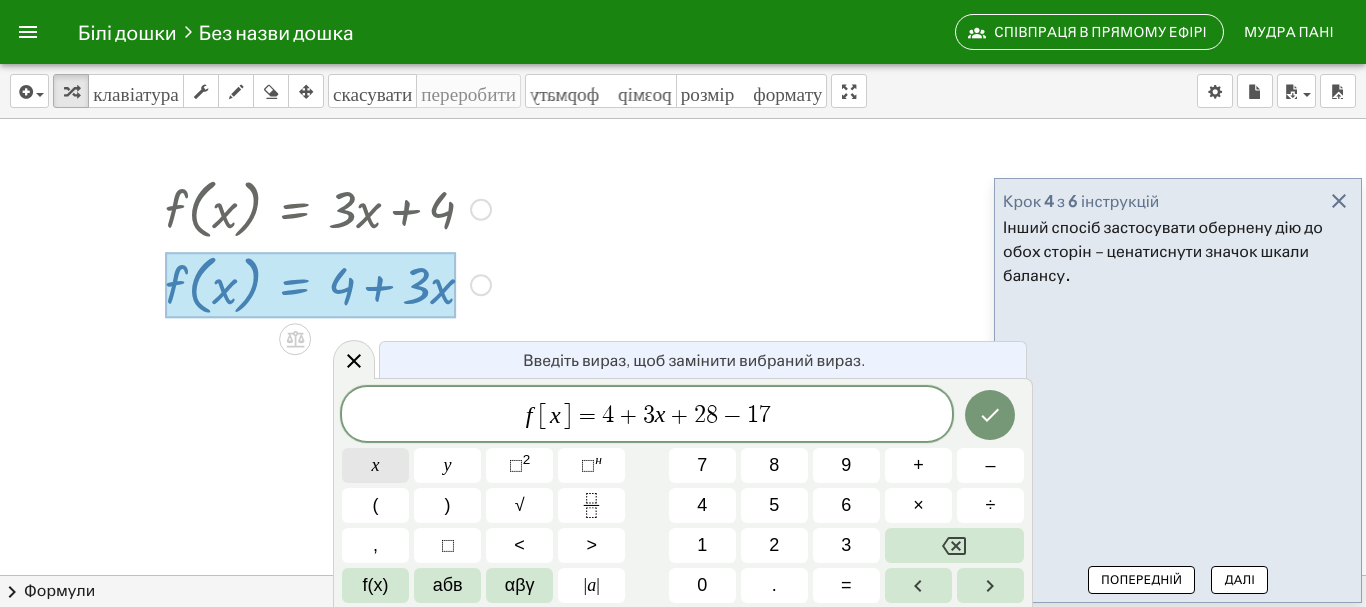 click on "х" at bounding box center (375, 465) 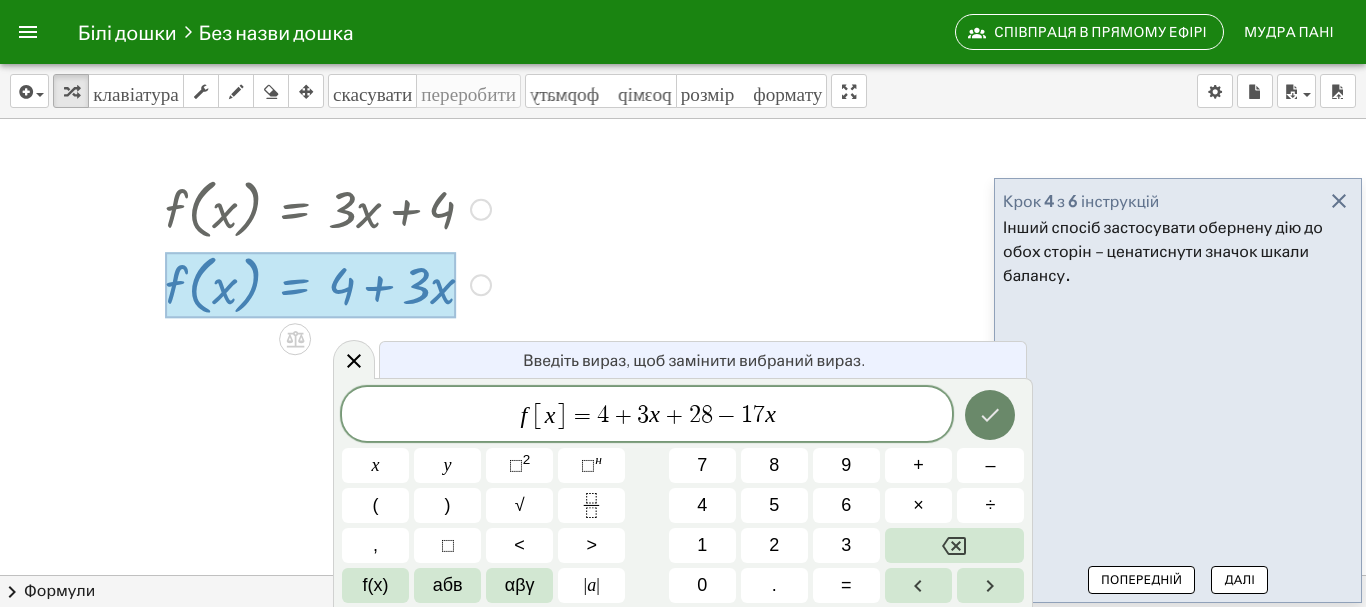 click at bounding box center (990, 415) 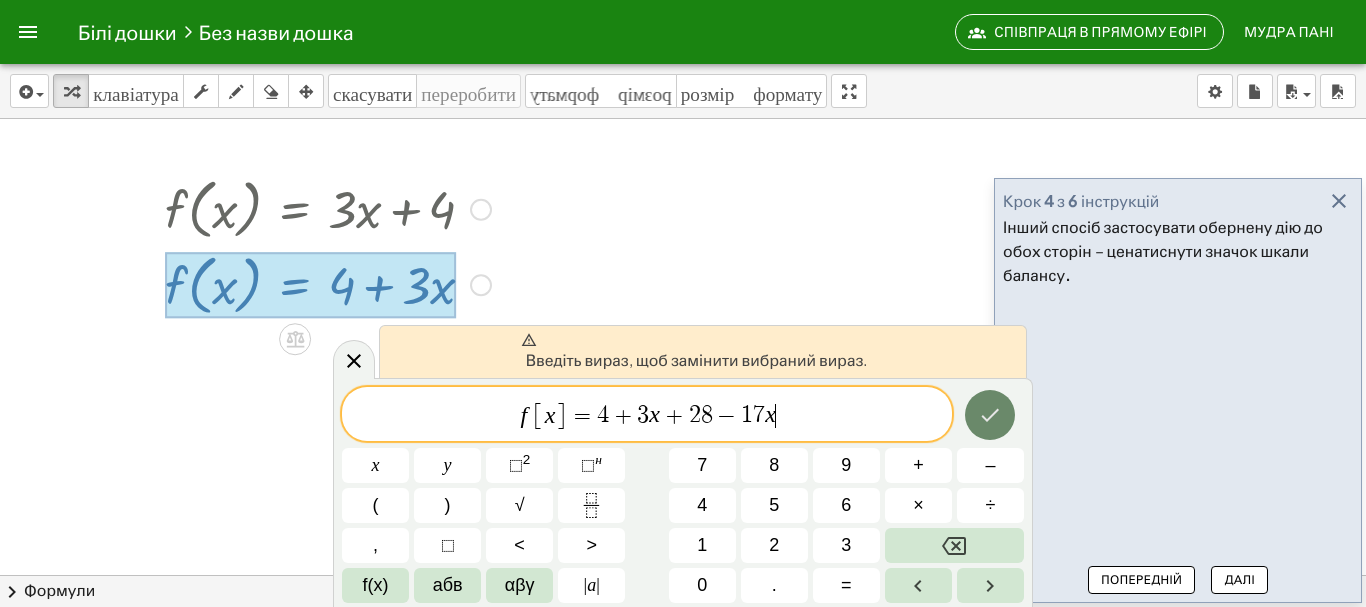 click 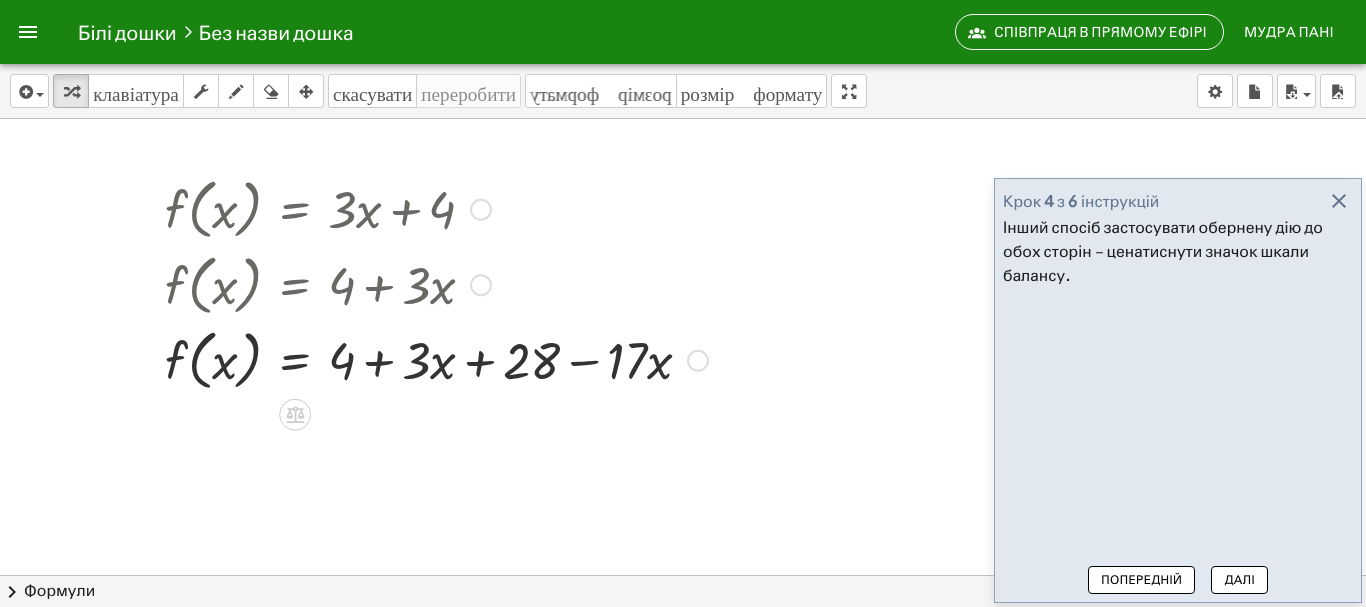 click at bounding box center [436, 359] 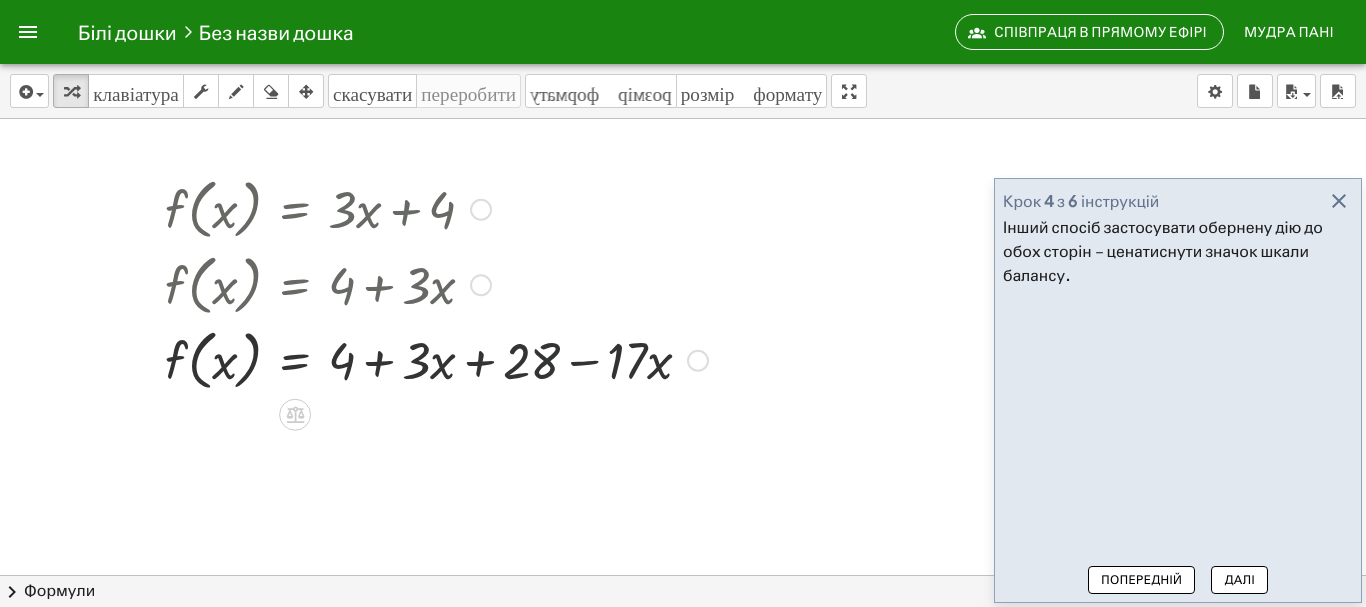 click at bounding box center (436, 359) 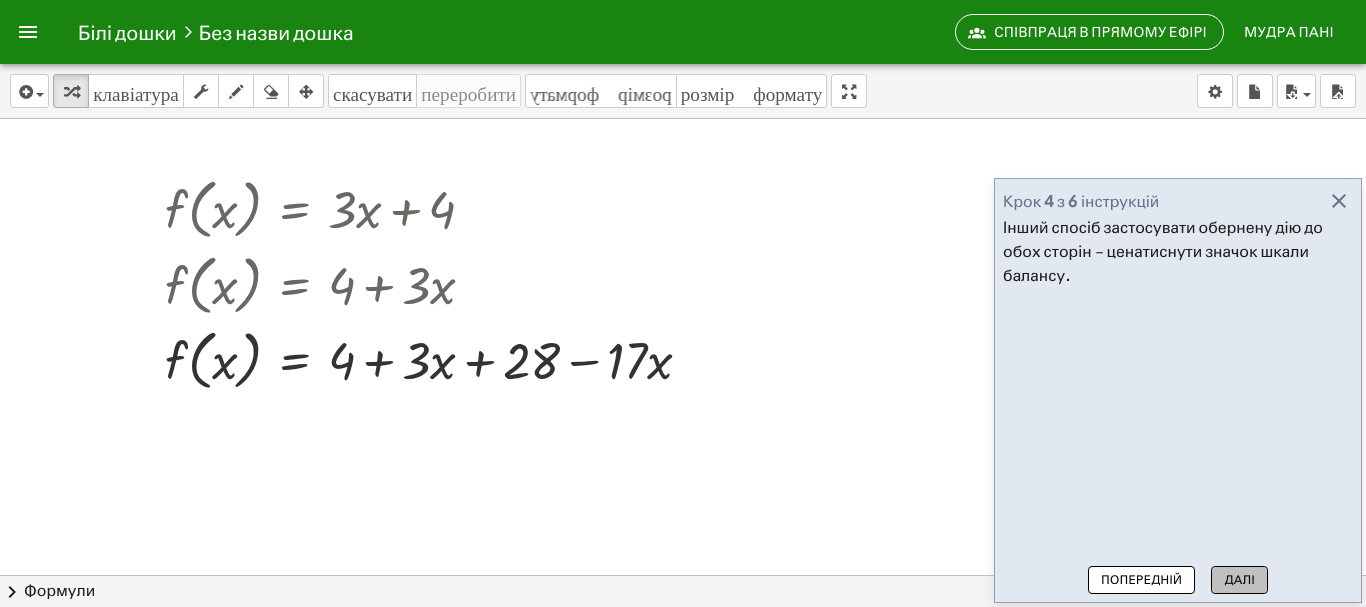 click on "Далі" at bounding box center [1240, 579] 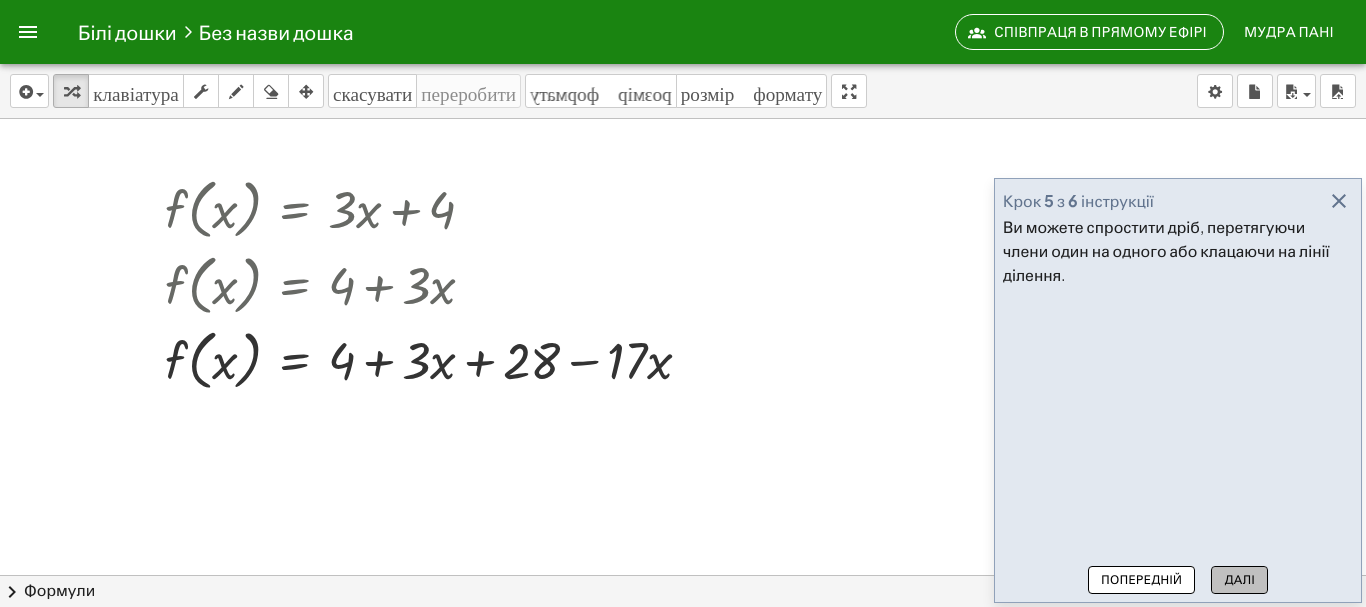 click on "Далі" at bounding box center (1240, 579) 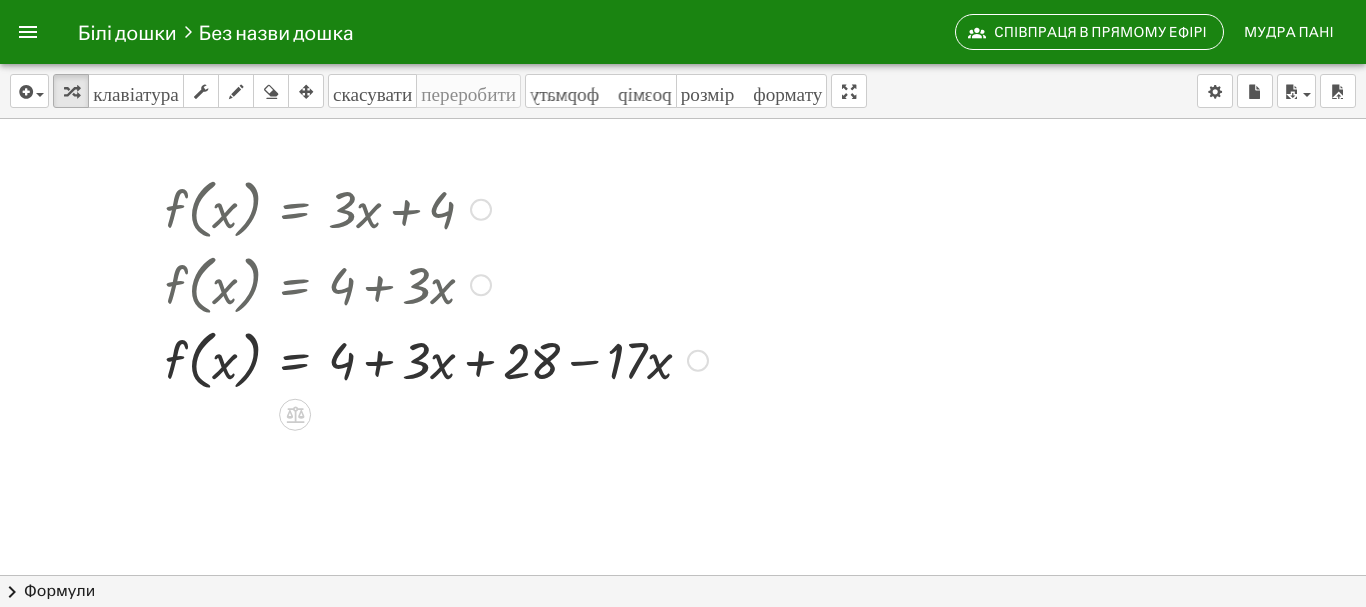 click at bounding box center (436, 359) 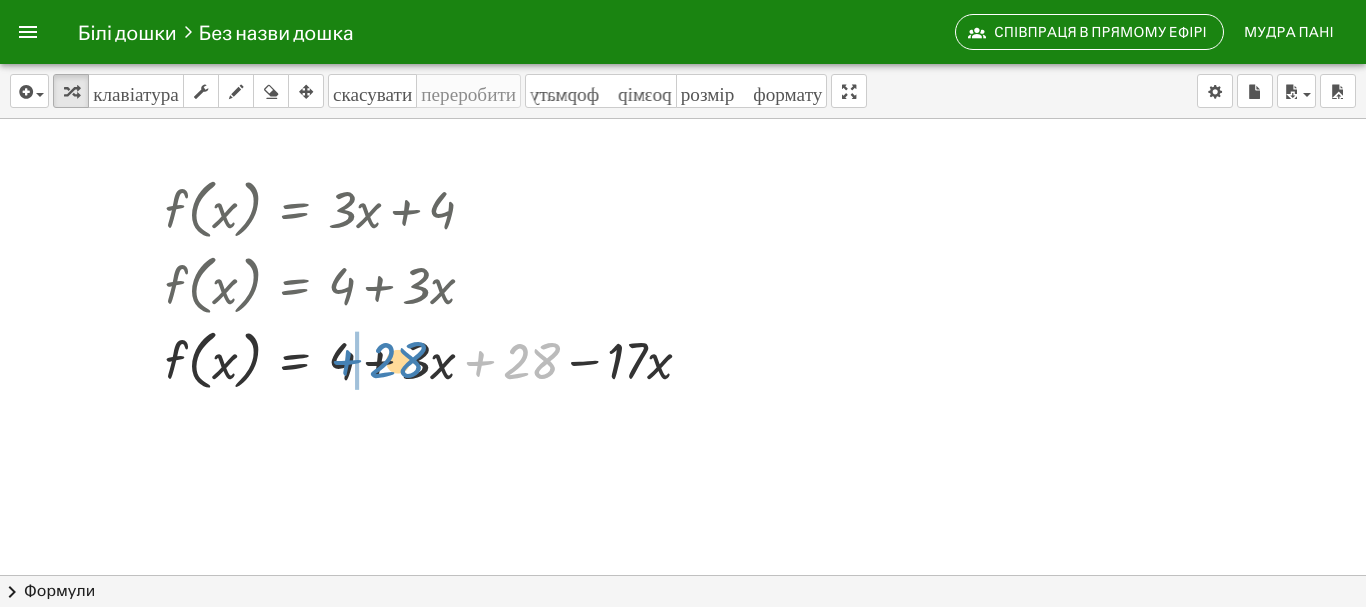 drag, startPoint x: 538, startPoint y: 360, endPoint x: 404, endPoint y: 359, distance: 134.00374 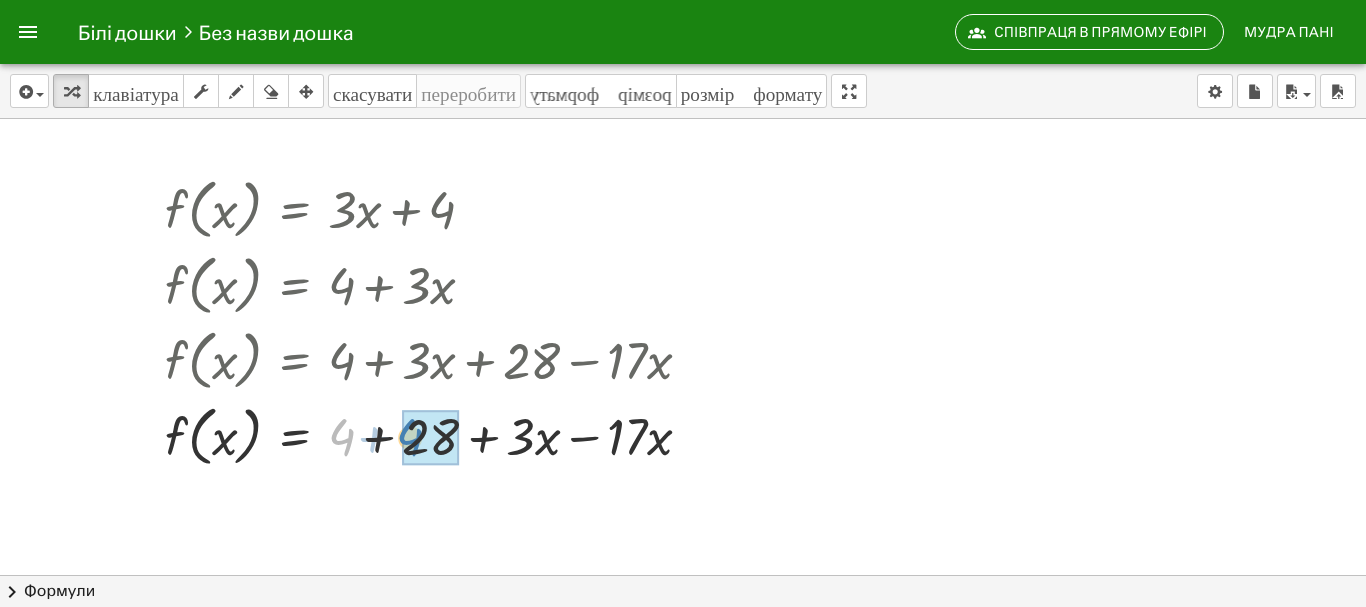 drag, startPoint x: 342, startPoint y: 436, endPoint x: 410, endPoint y: 436, distance: 68 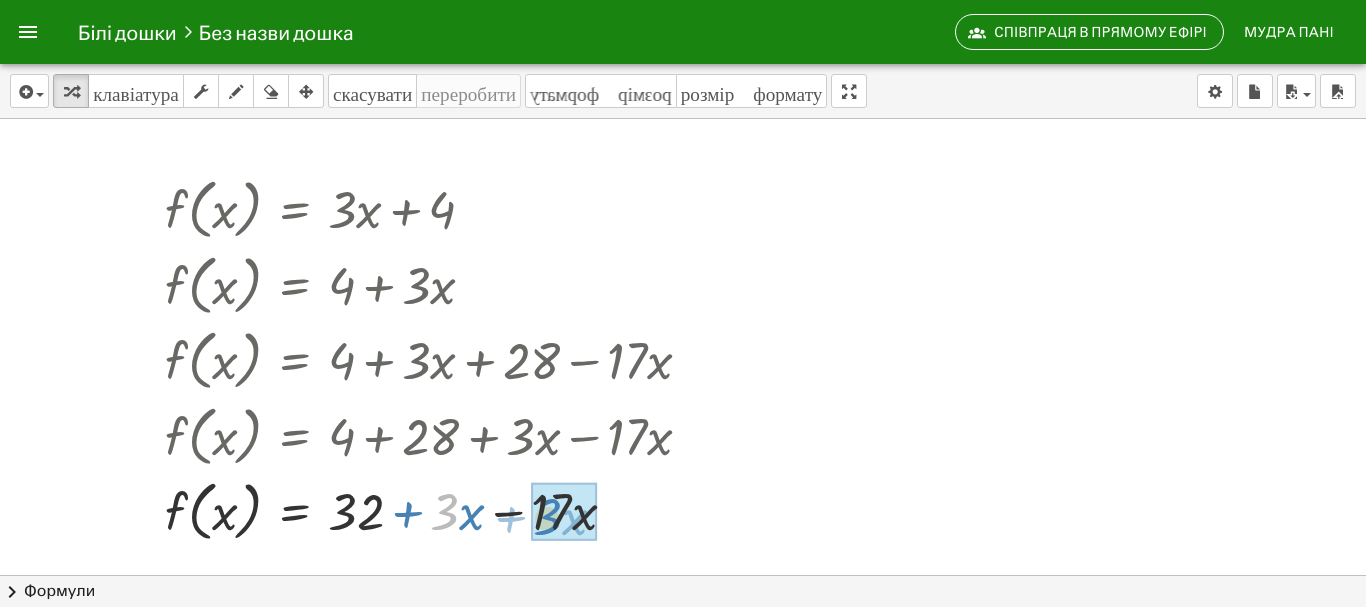 drag, startPoint x: 446, startPoint y: 517, endPoint x: 549, endPoint y: 522, distance: 103.121284 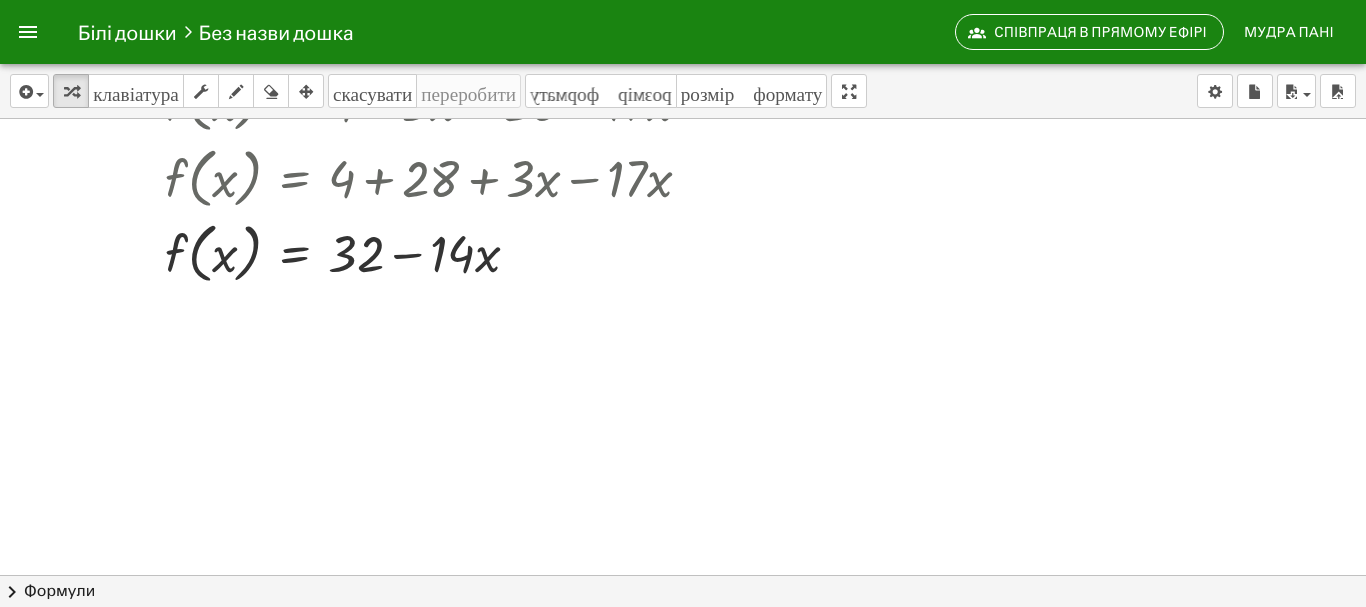 scroll, scrollTop: 267, scrollLeft: 0, axis: vertical 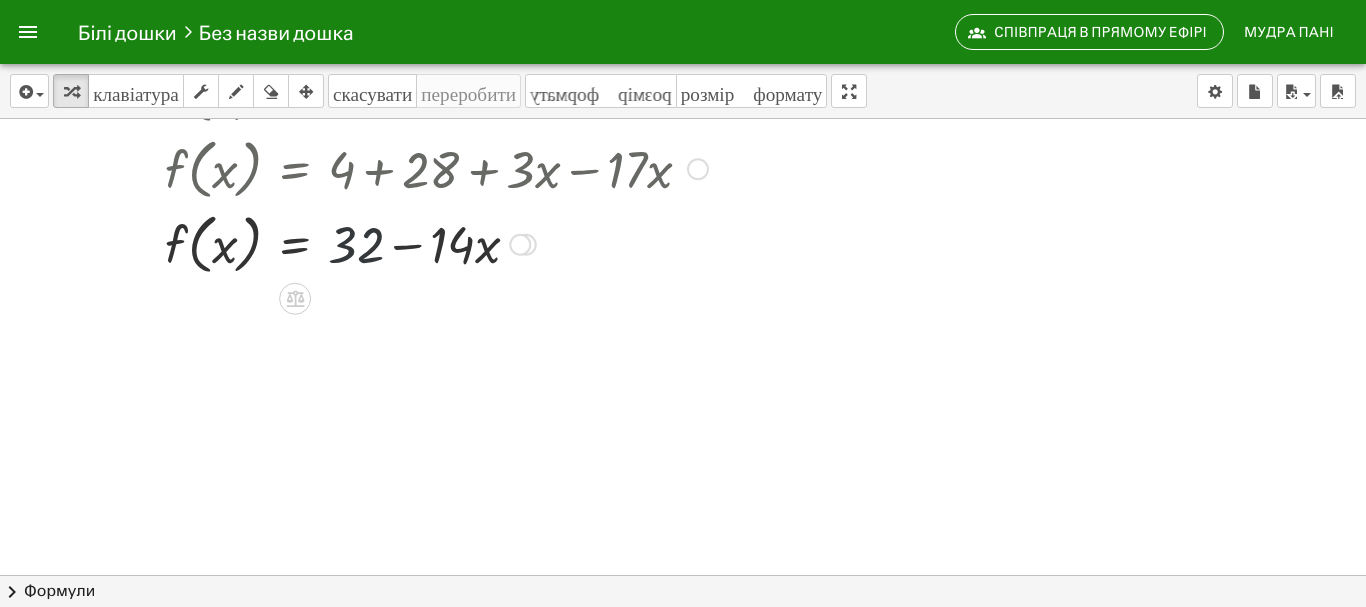 click at bounding box center [436, 243] 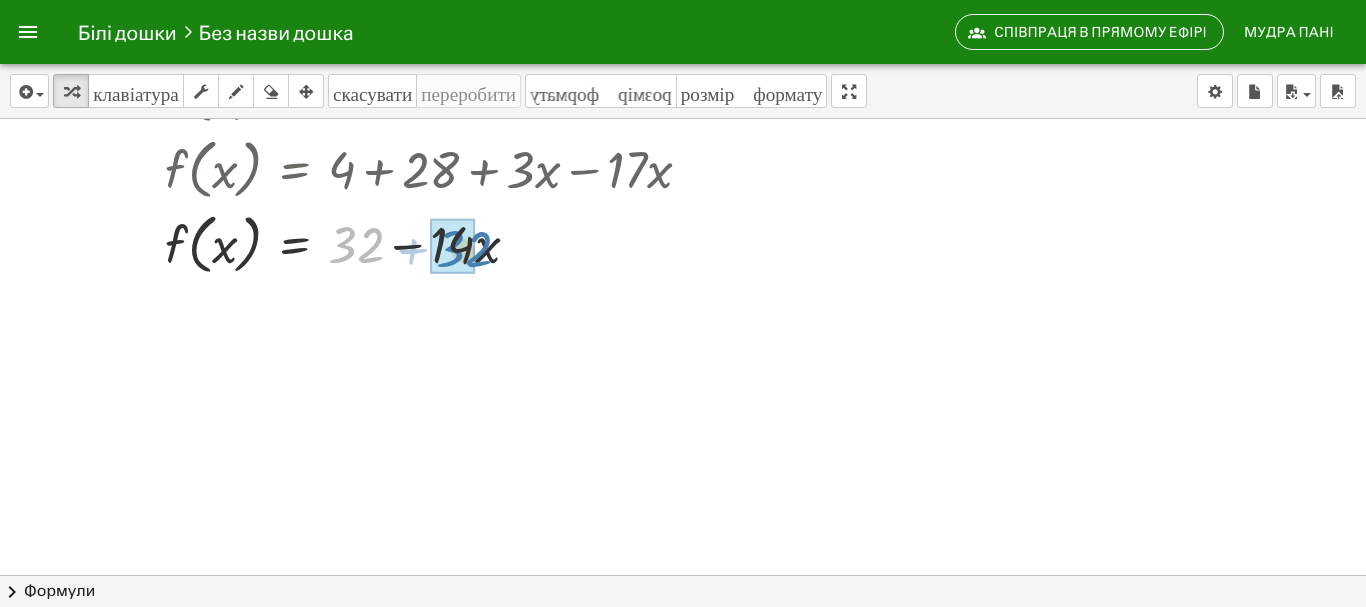 drag, startPoint x: 341, startPoint y: 244, endPoint x: 447, endPoint y: 247, distance: 106.04244 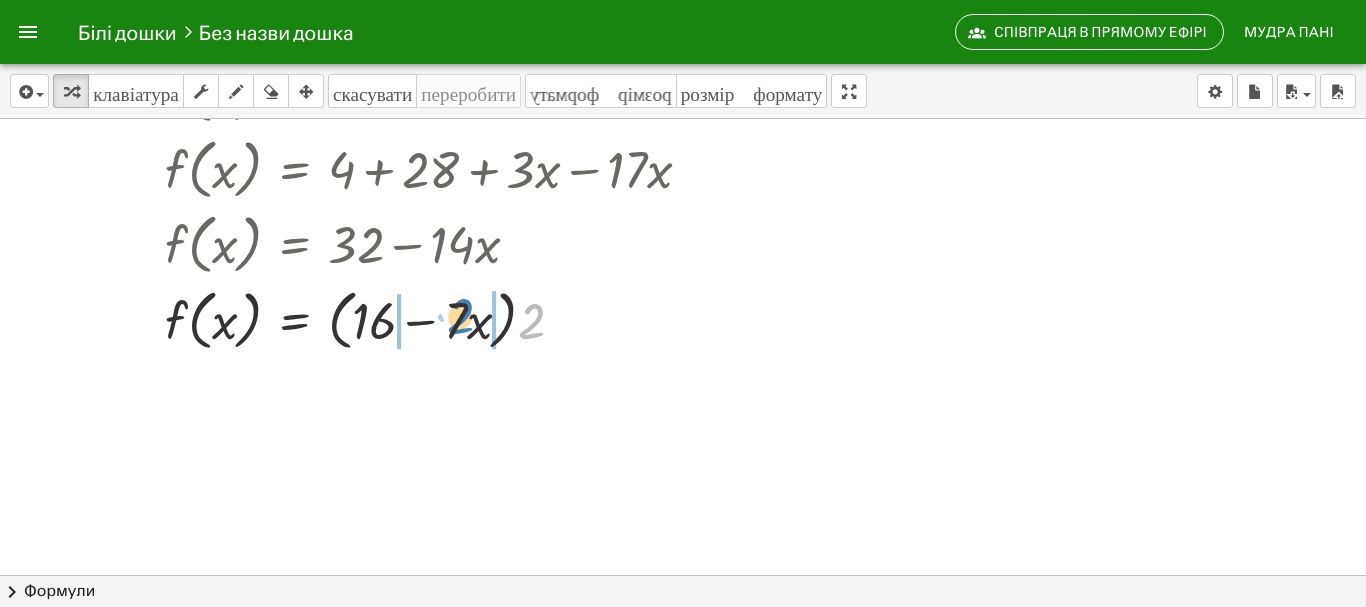 drag, startPoint x: 530, startPoint y: 324, endPoint x: 459, endPoint y: 319, distance: 71.17584 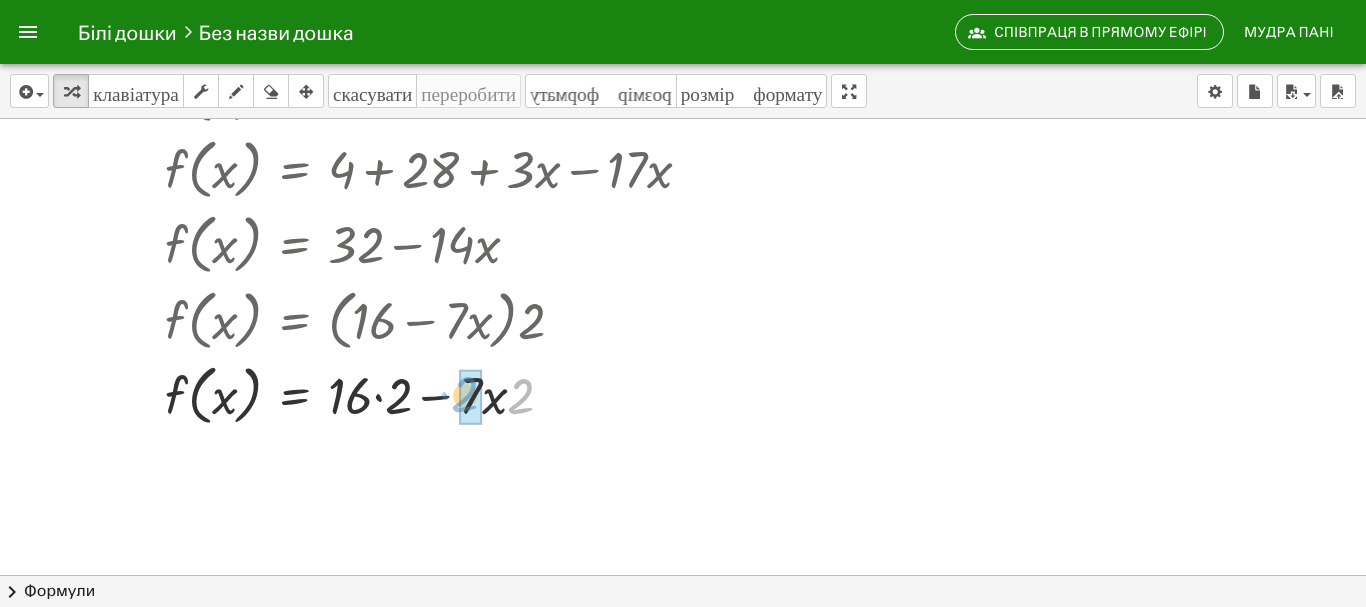 drag, startPoint x: 498, startPoint y: 405, endPoint x: 469, endPoint y: 392, distance: 31.780497 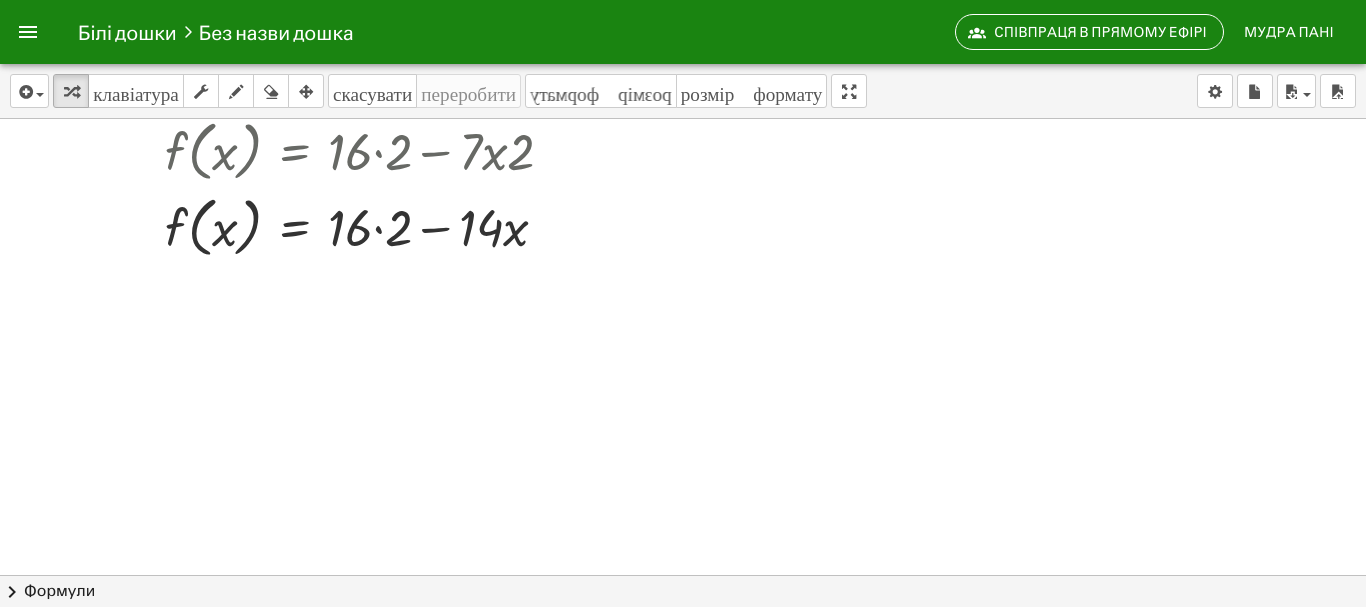 scroll, scrollTop: 533, scrollLeft: 0, axis: vertical 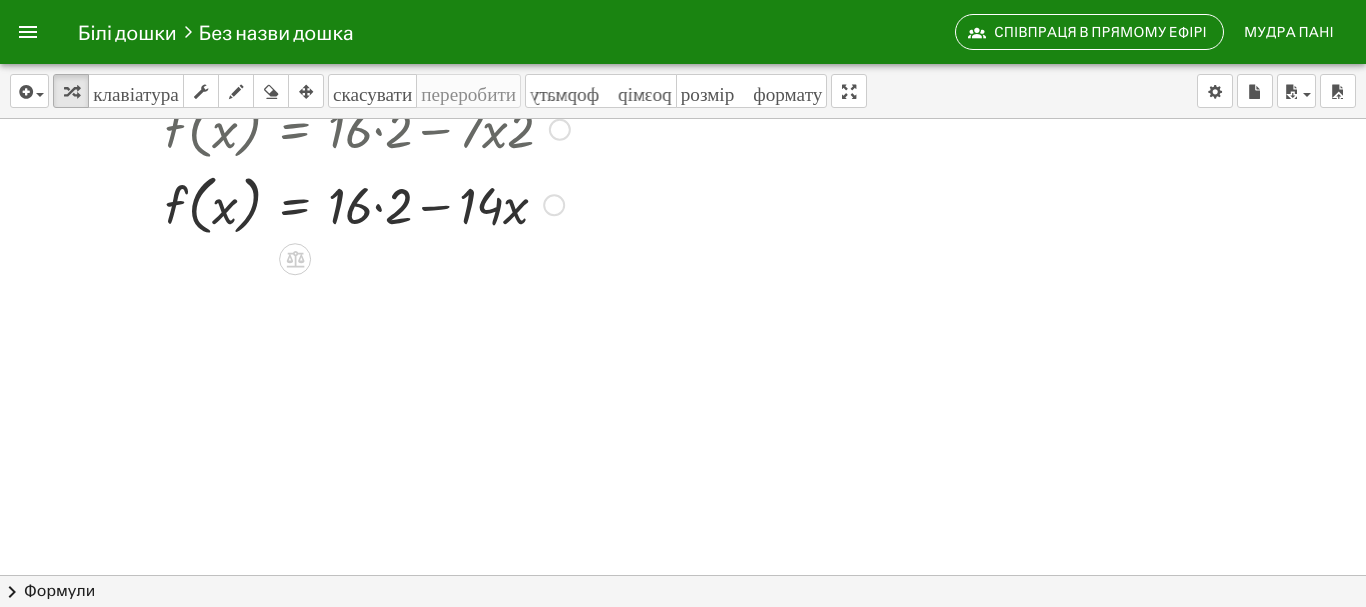 click at bounding box center [436, 204] 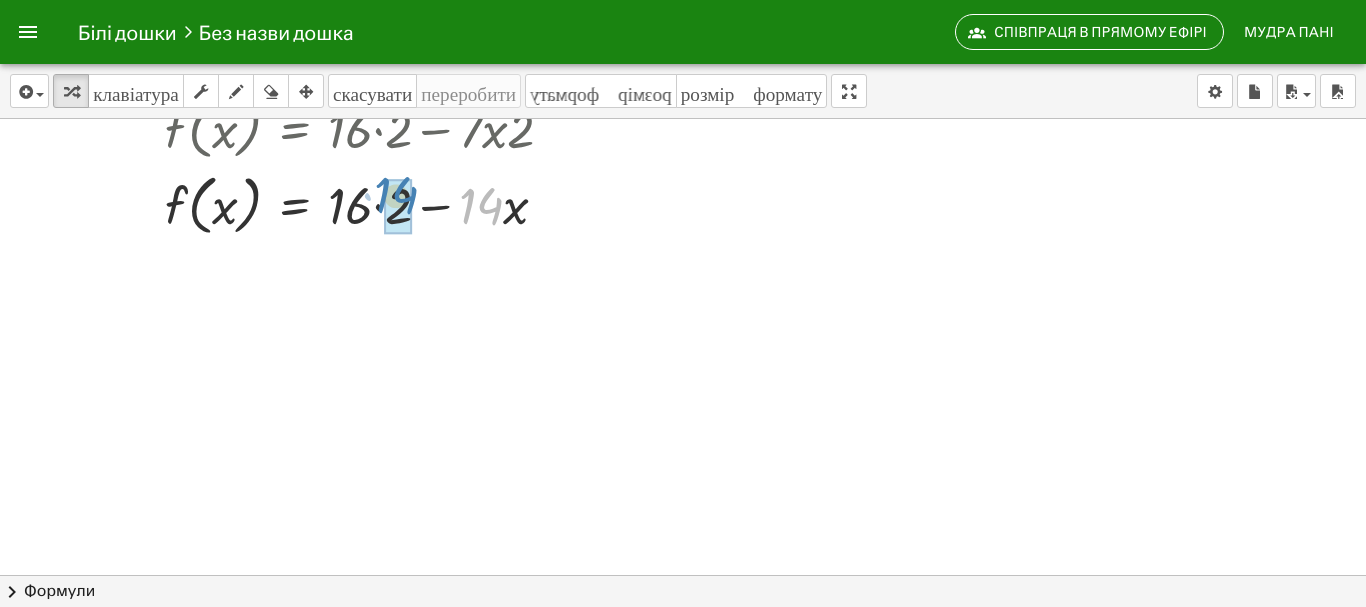 drag, startPoint x: 476, startPoint y: 209, endPoint x: 390, endPoint y: 198, distance: 86.70064 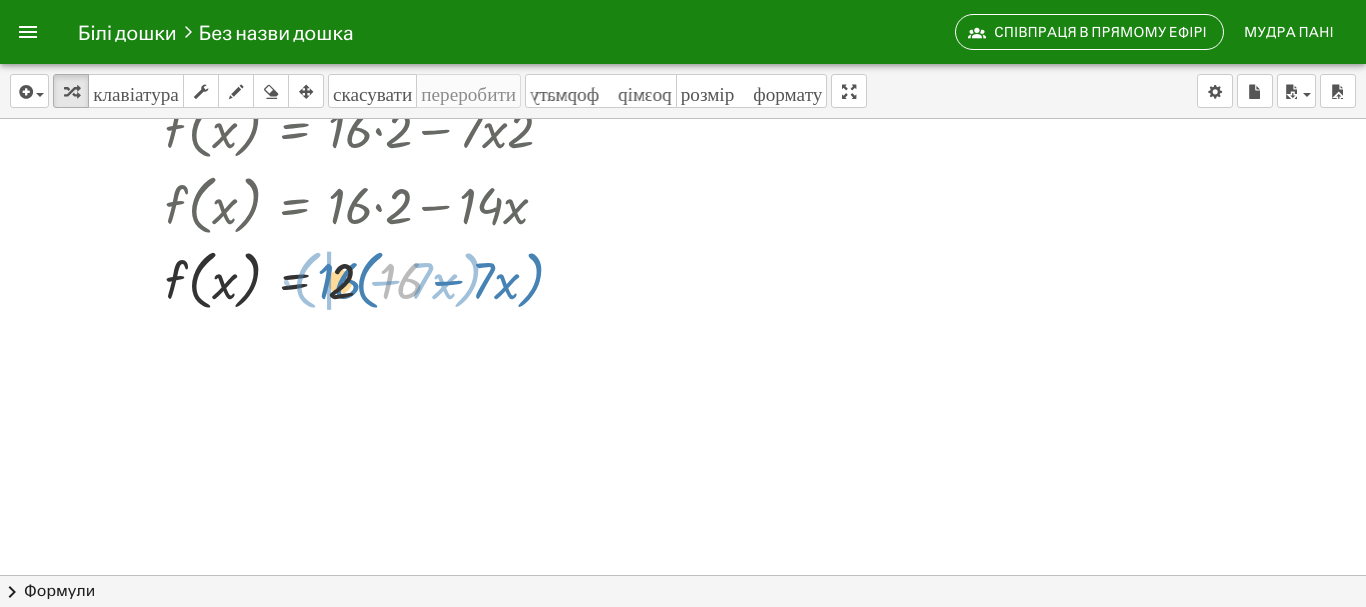drag, startPoint x: 402, startPoint y: 275, endPoint x: 339, endPoint y: 274, distance: 63.007935 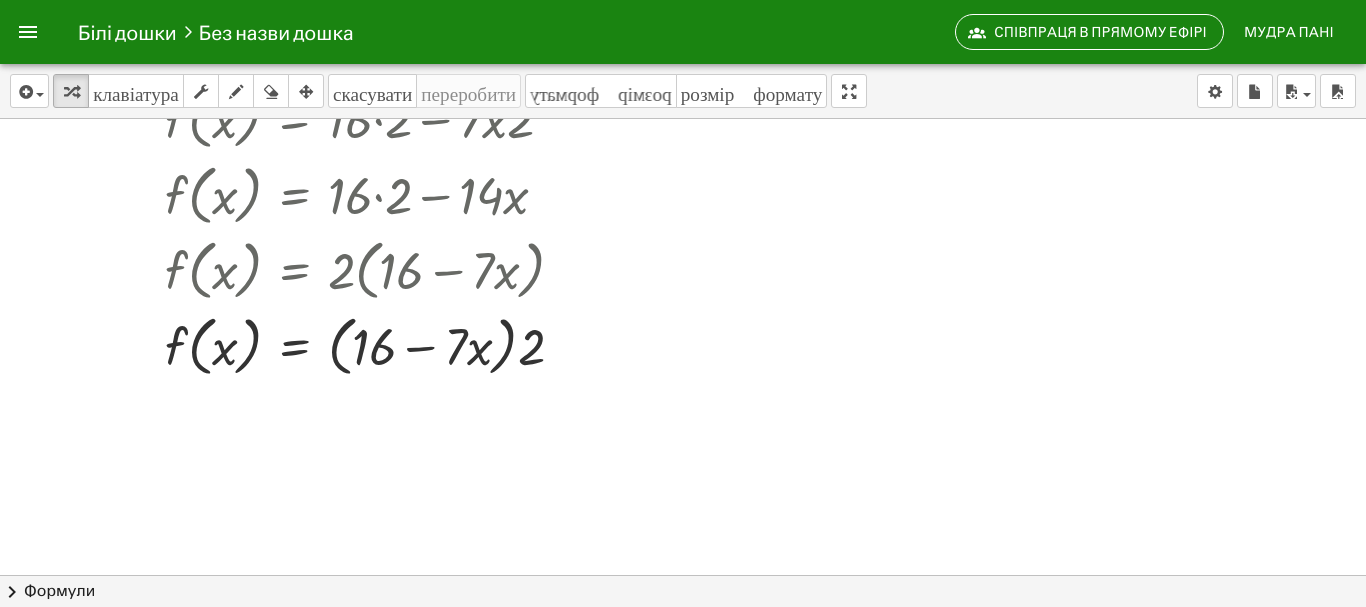 scroll, scrollTop: 677, scrollLeft: 0, axis: vertical 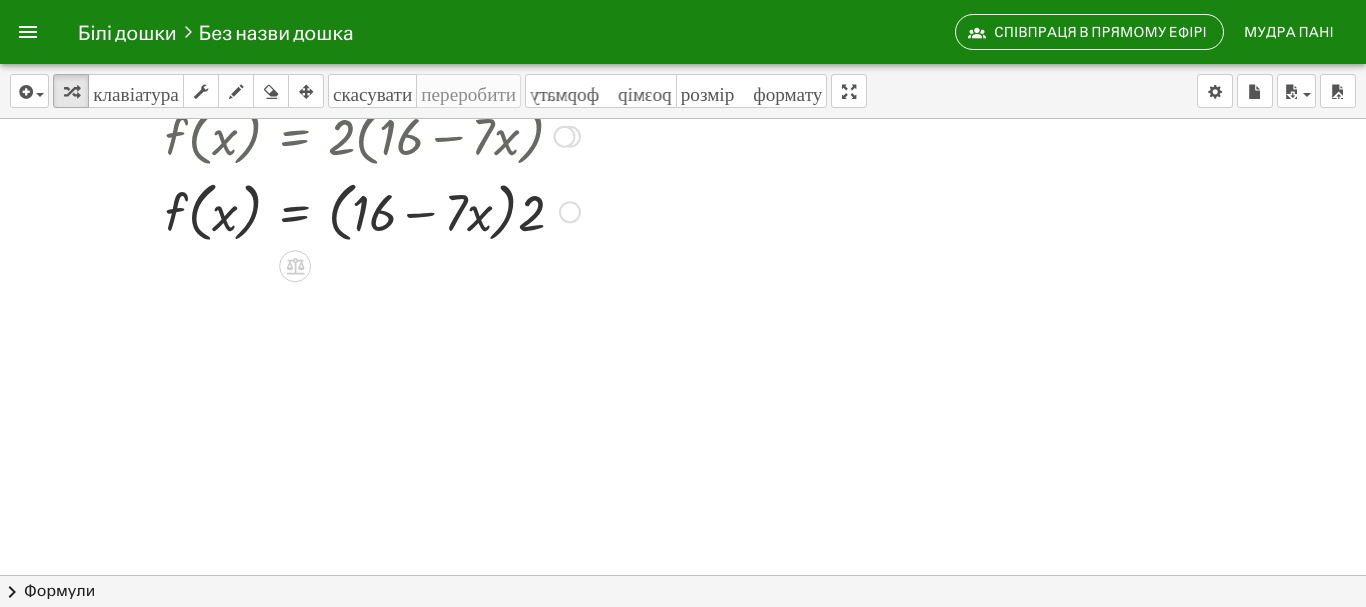 click 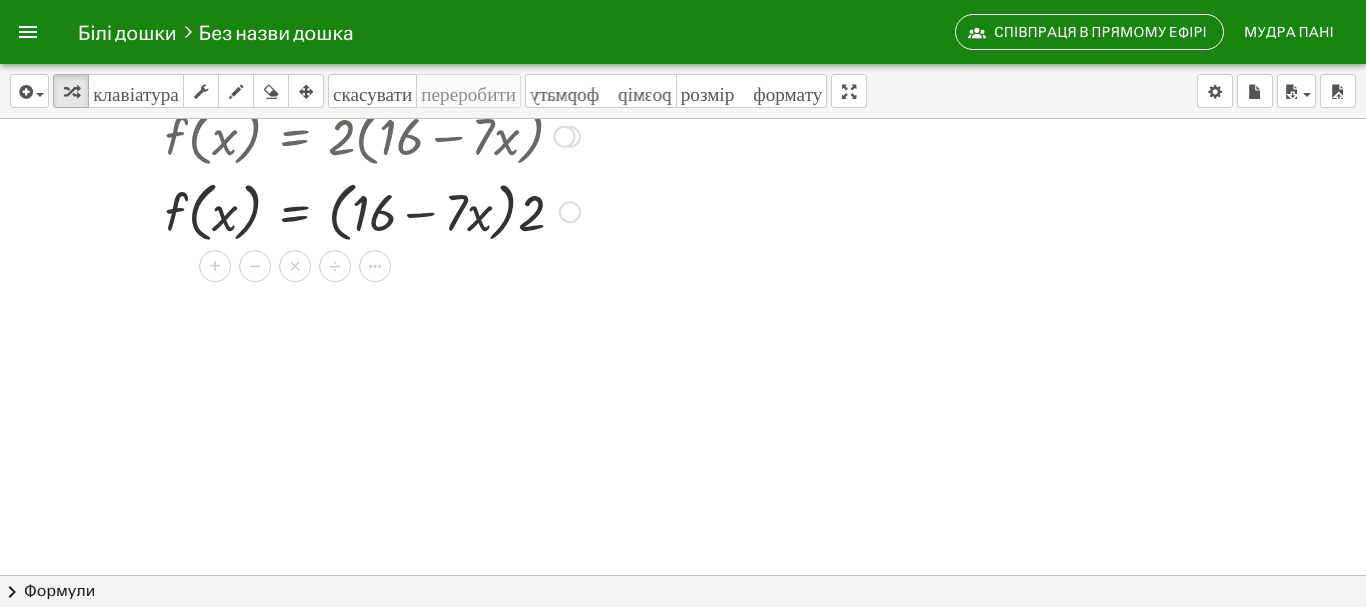 click on "×" at bounding box center (295, 266) 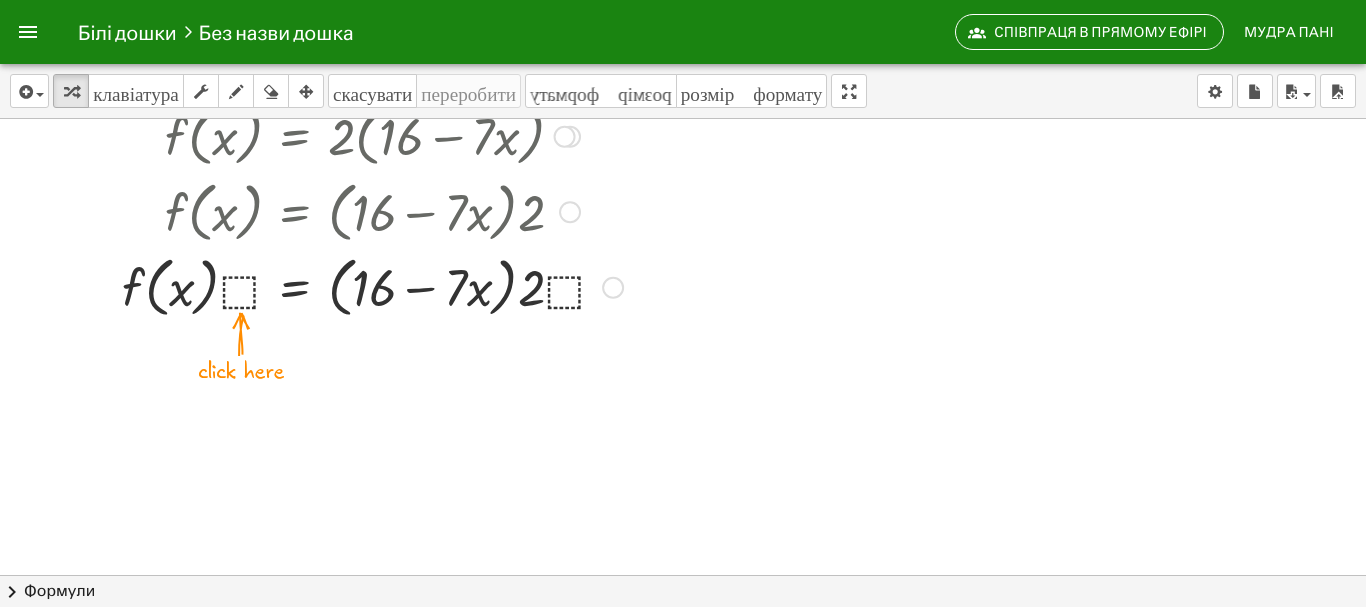 click at bounding box center (415, 286) 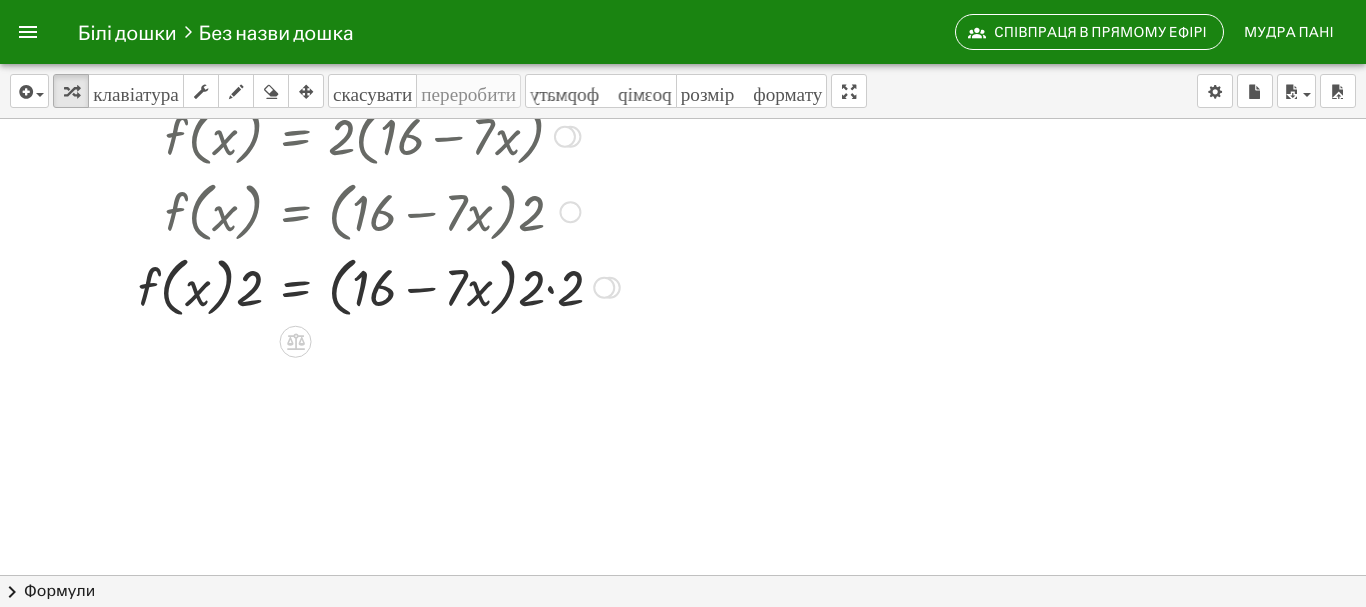 click at bounding box center [423, 286] 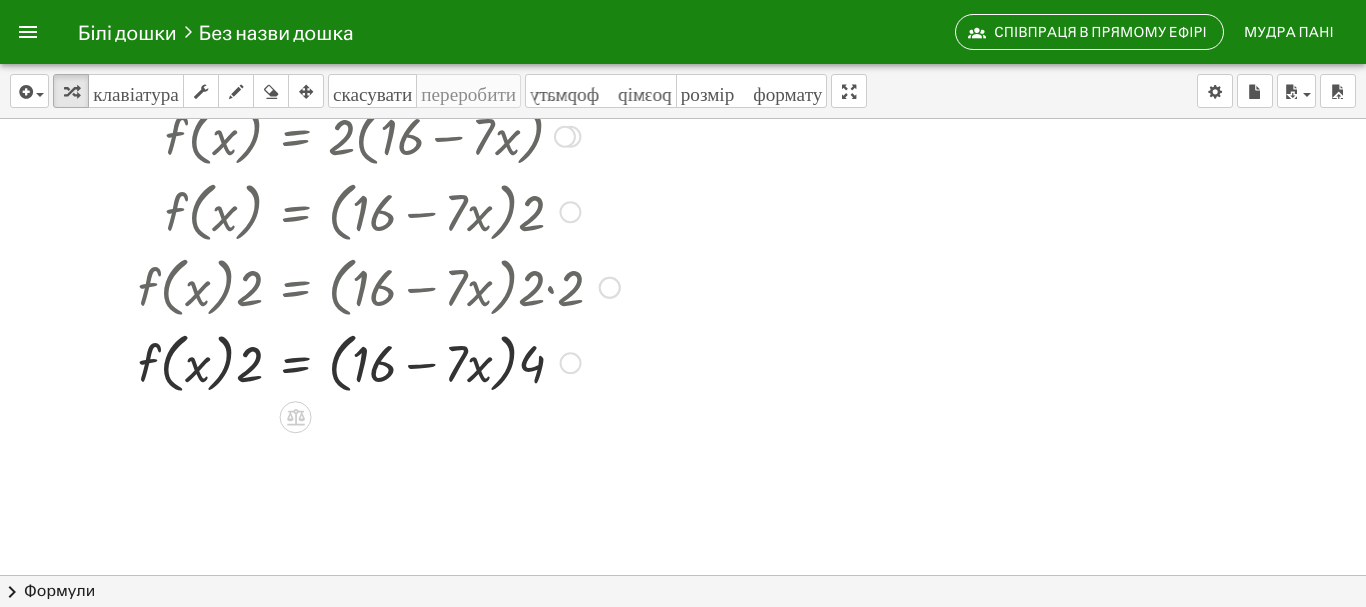 click at bounding box center [423, 362] 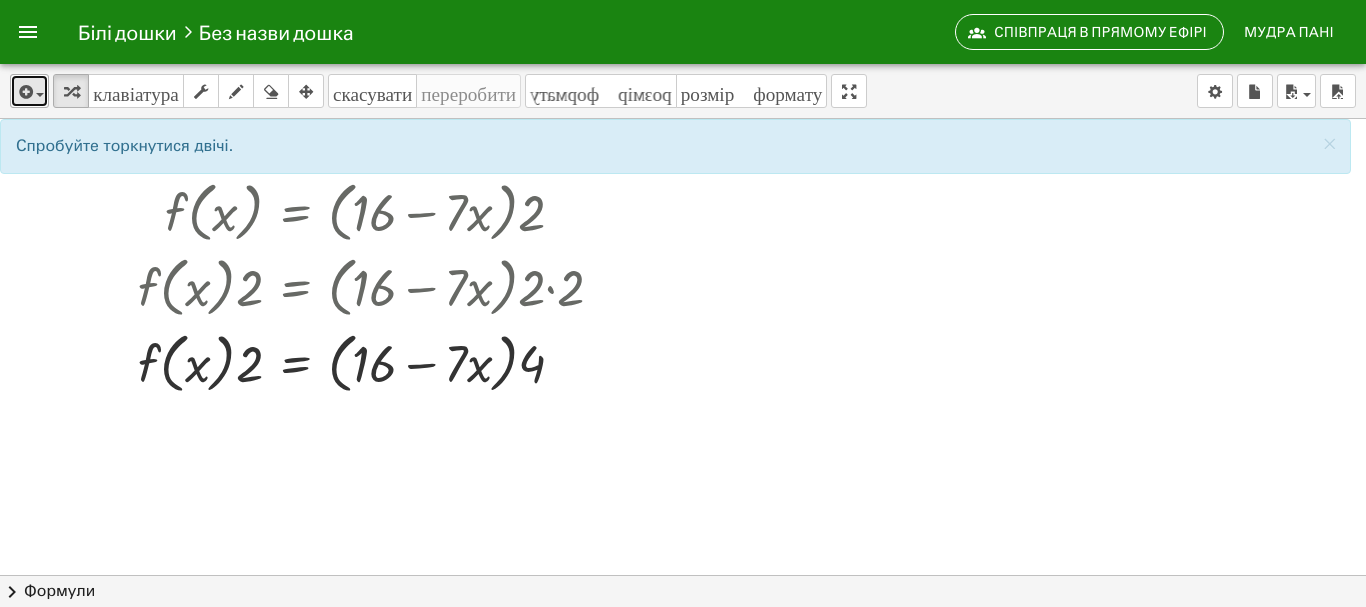 click at bounding box center (29, 91) 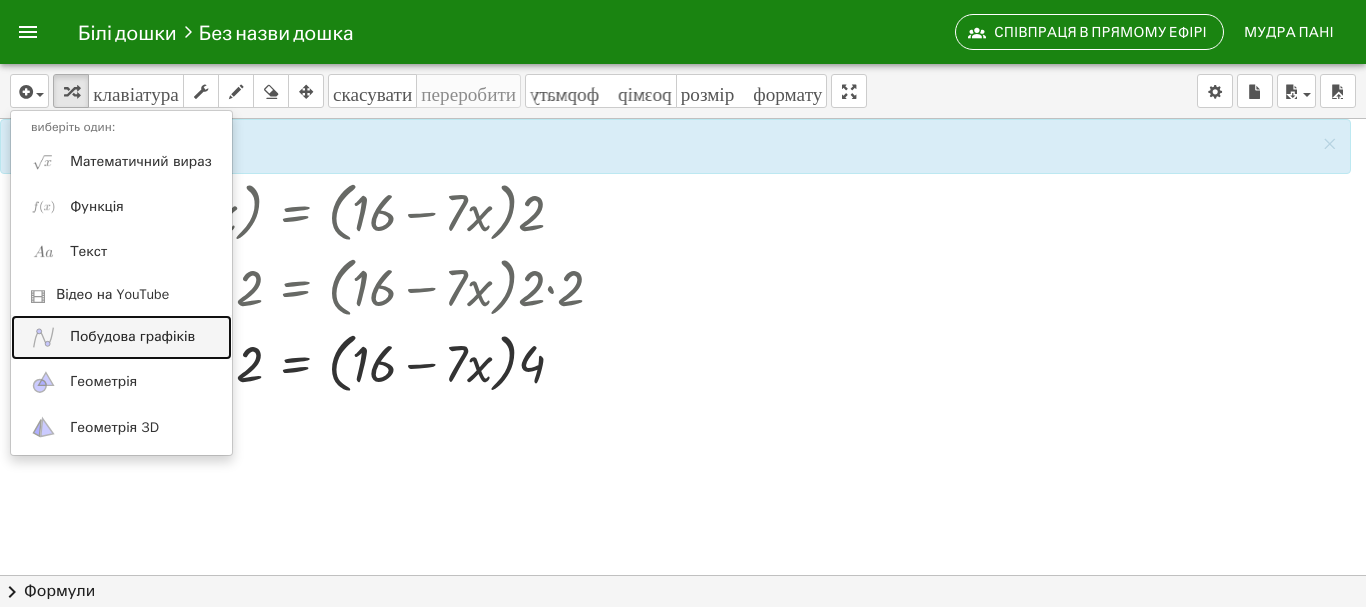 click on "Побудова графіків" at bounding box center [132, 336] 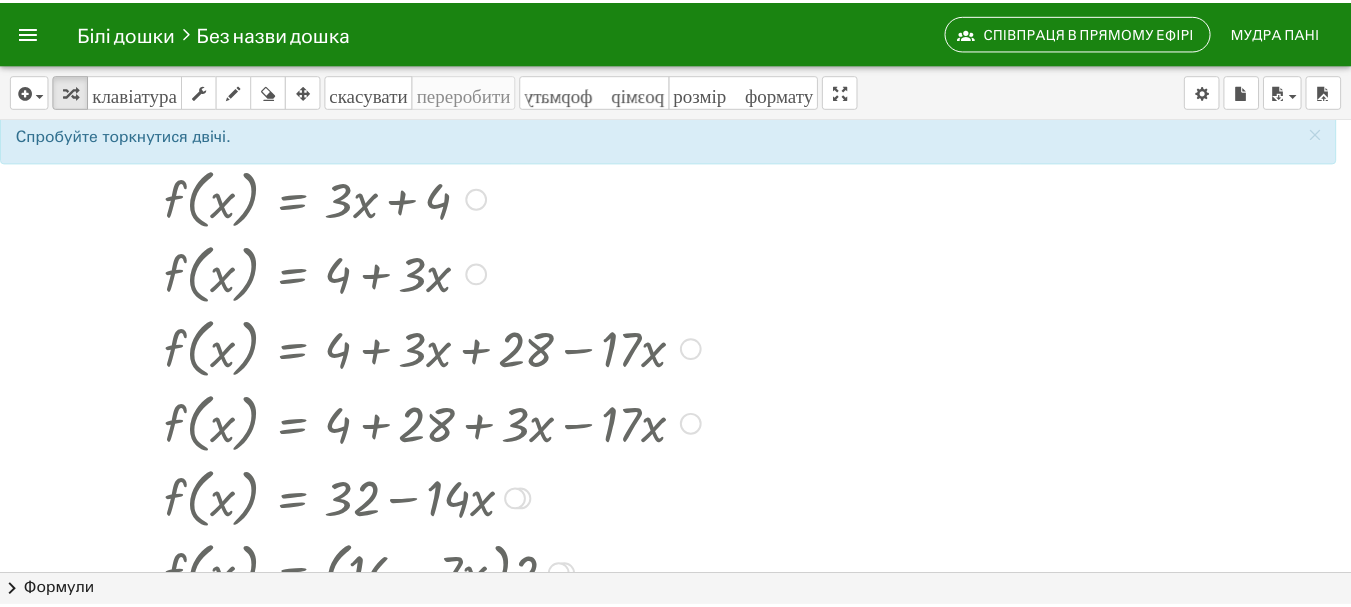 scroll, scrollTop: 0, scrollLeft: 0, axis: both 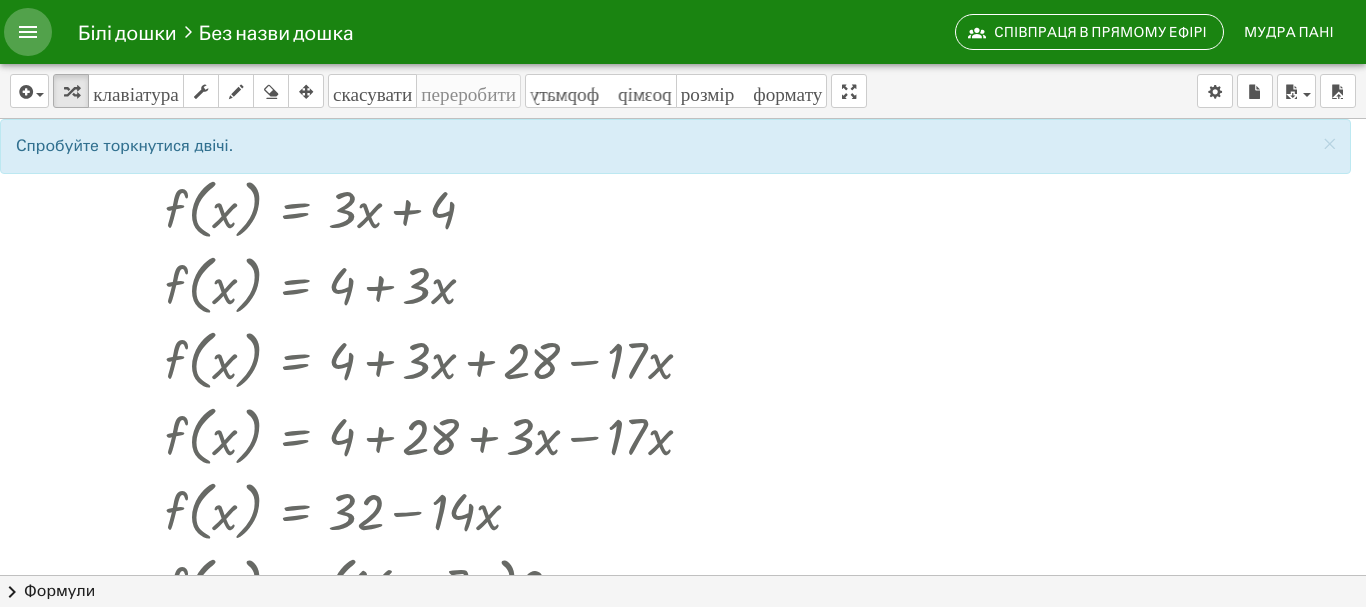 click 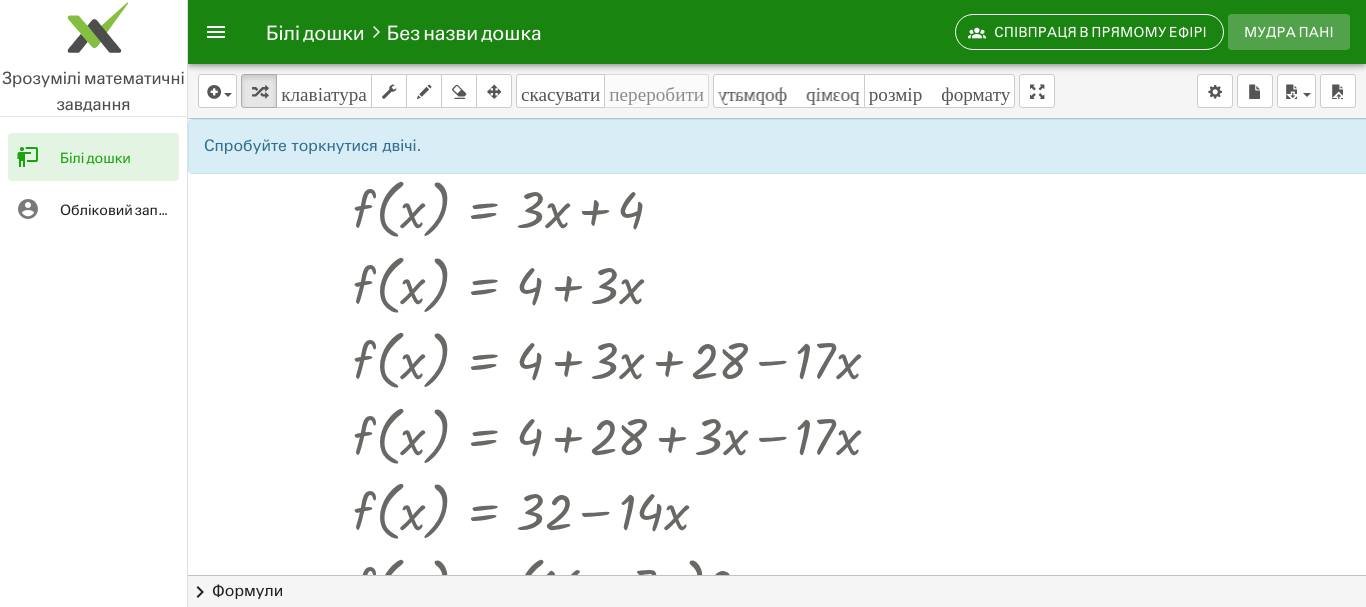 click on "Мудра Пані" at bounding box center (1289, 32) 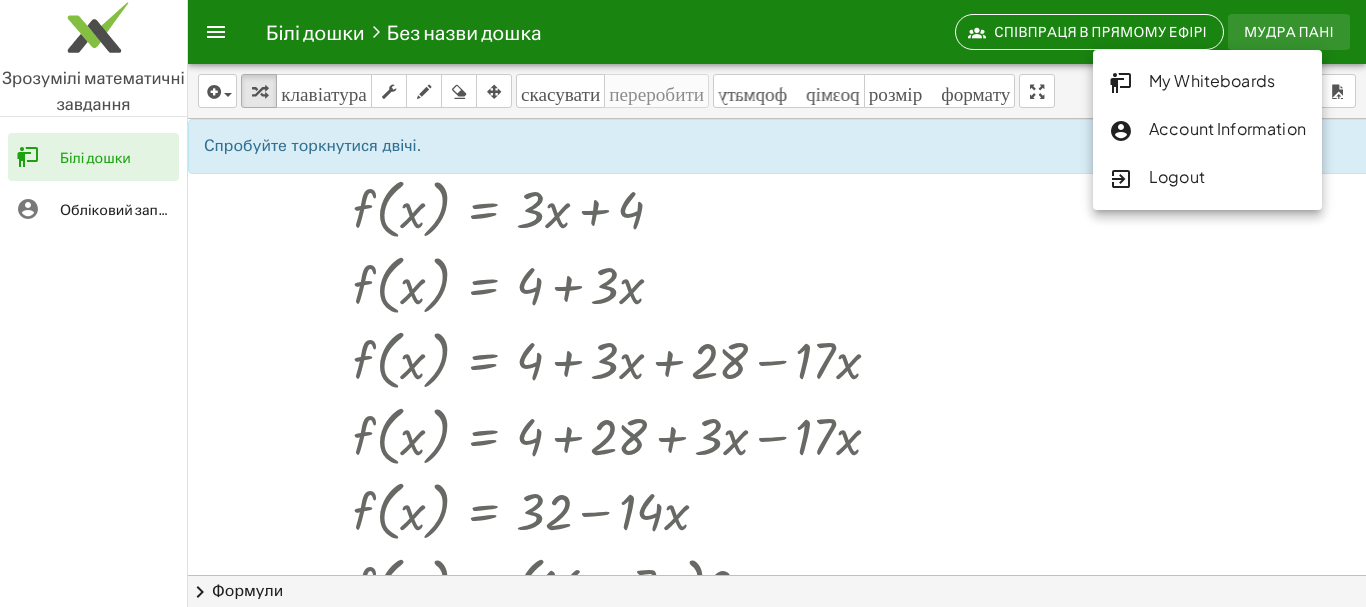 click on "Account Information" 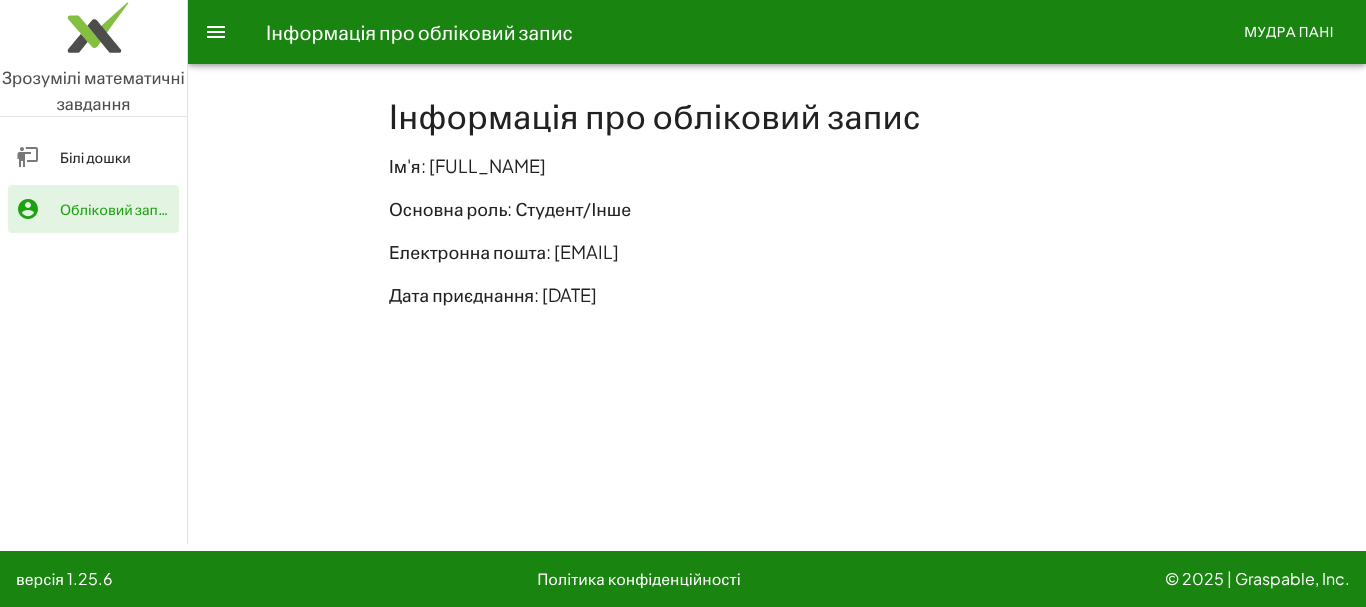click on "Ім'я: [FULL_NAME]" at bounding box center (467, 165) 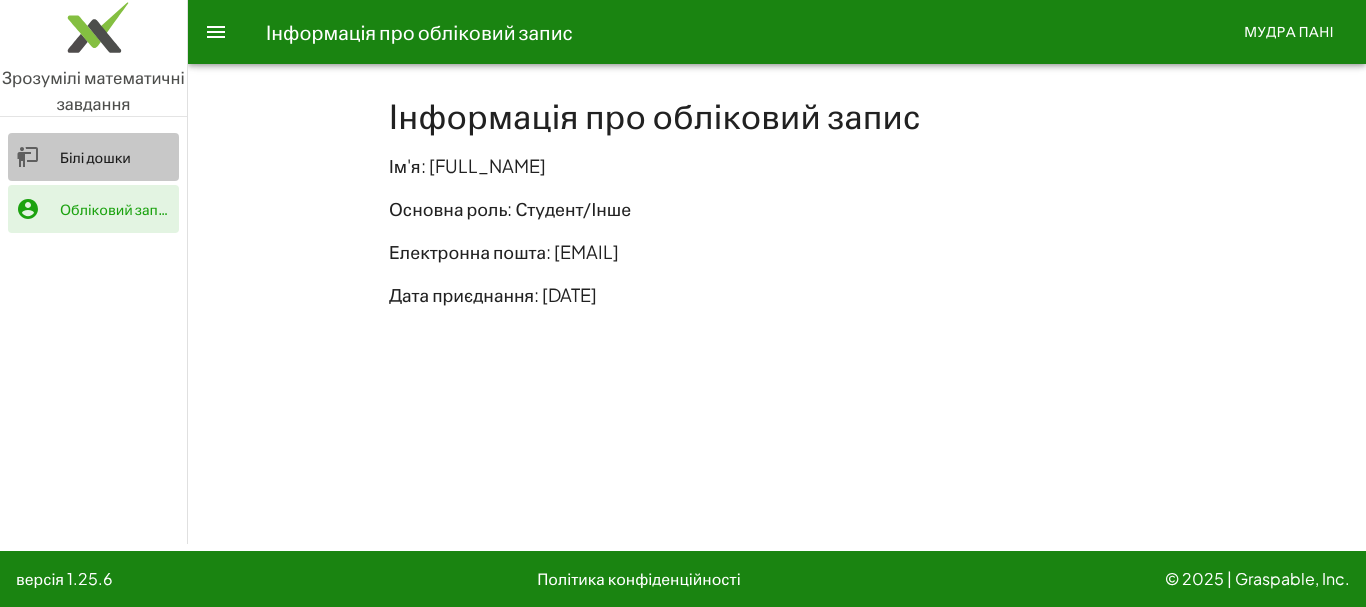 click on "Білі дошки" at bounding box center [95, 157] 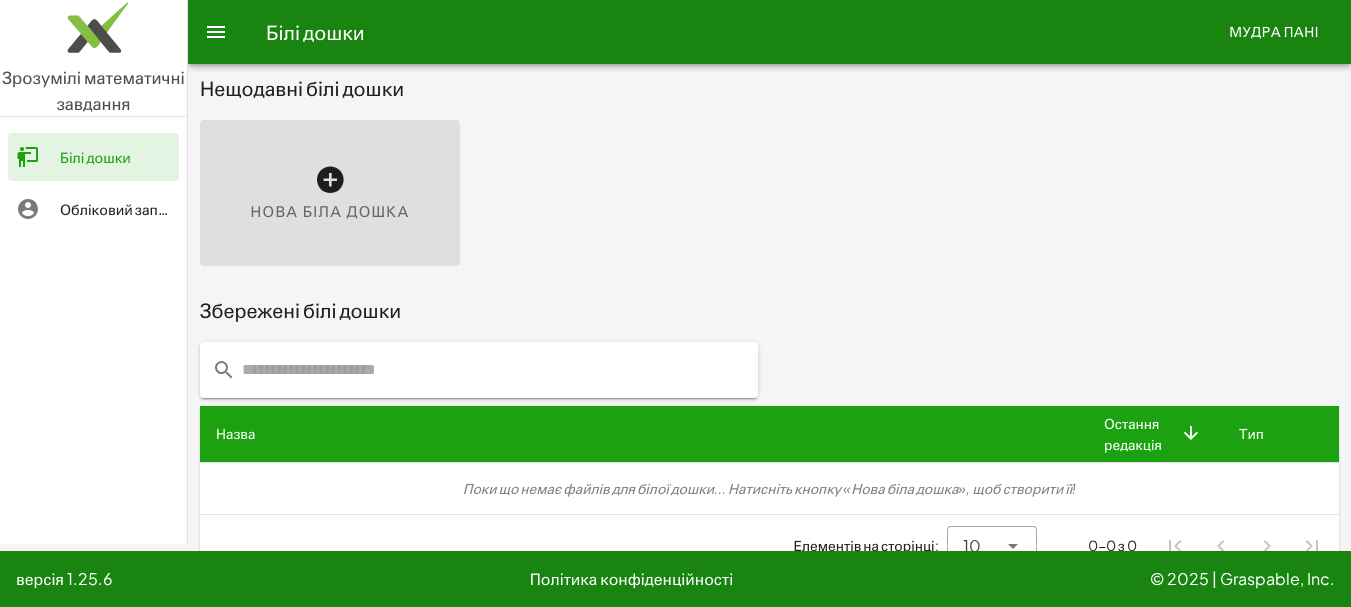 scroll, scrollTop: 0, scrollLeft: 0, axis: both 